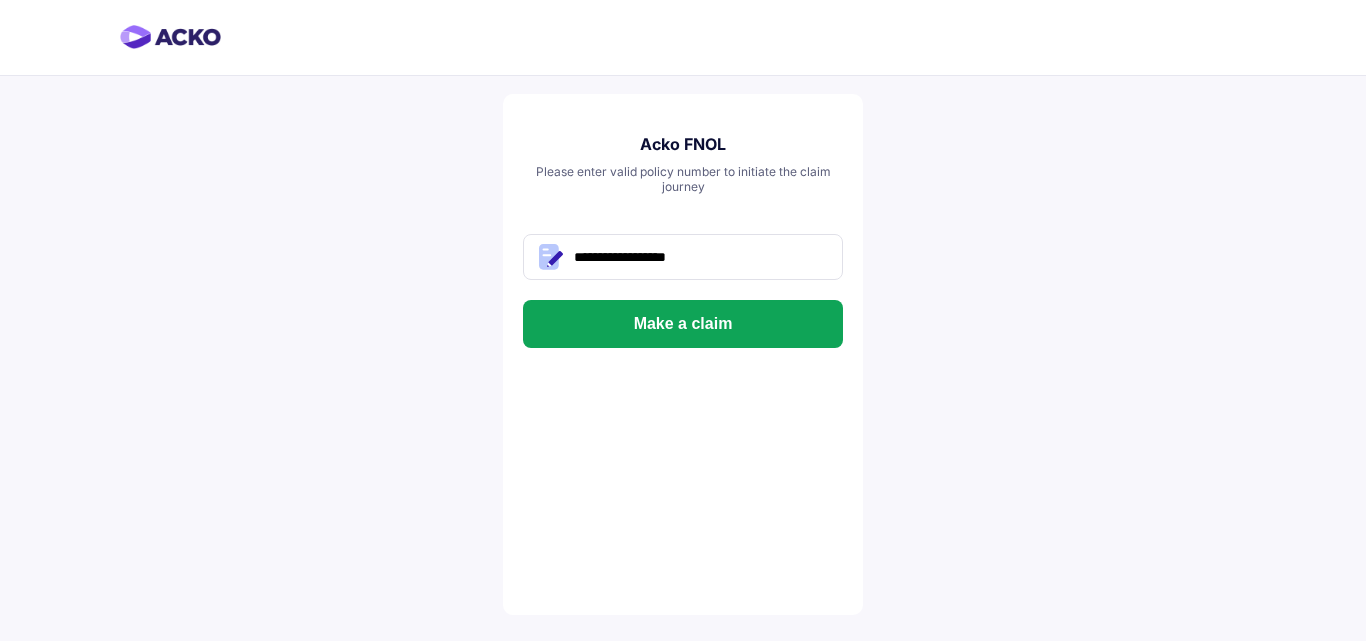 scroll, scrollTop: 0, scrollLeft: 0, axis: both 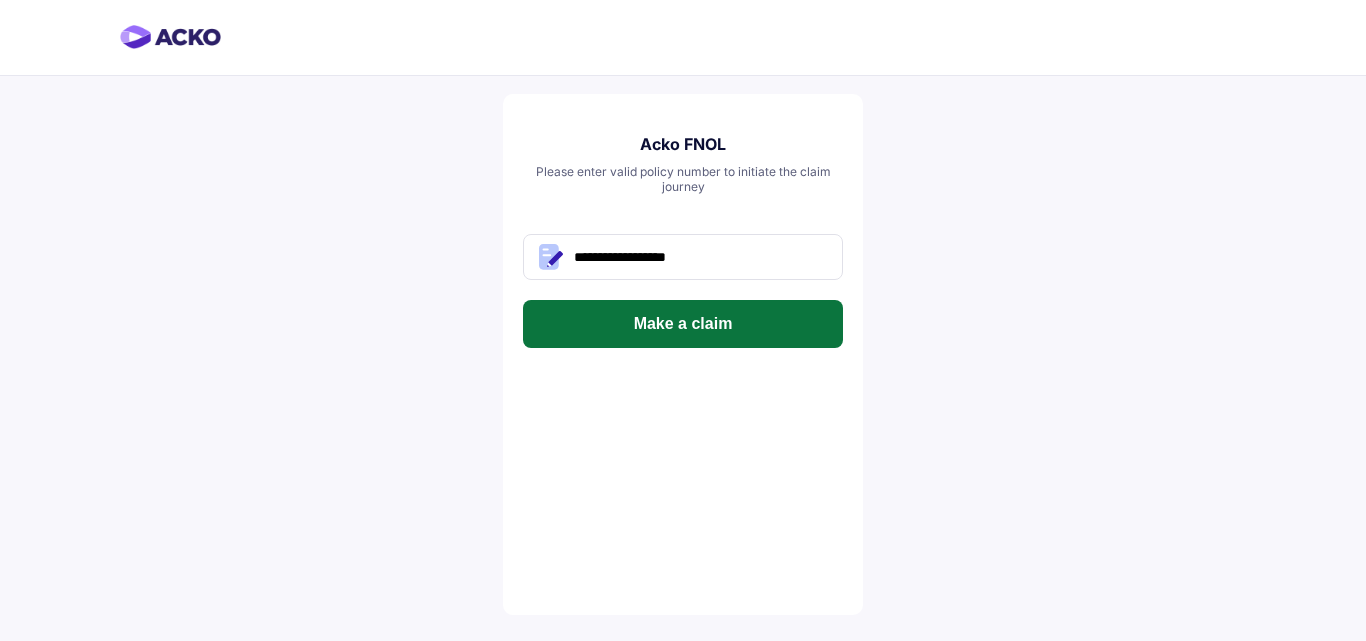 click on "Make a claim" at bounding box center [683, 324] 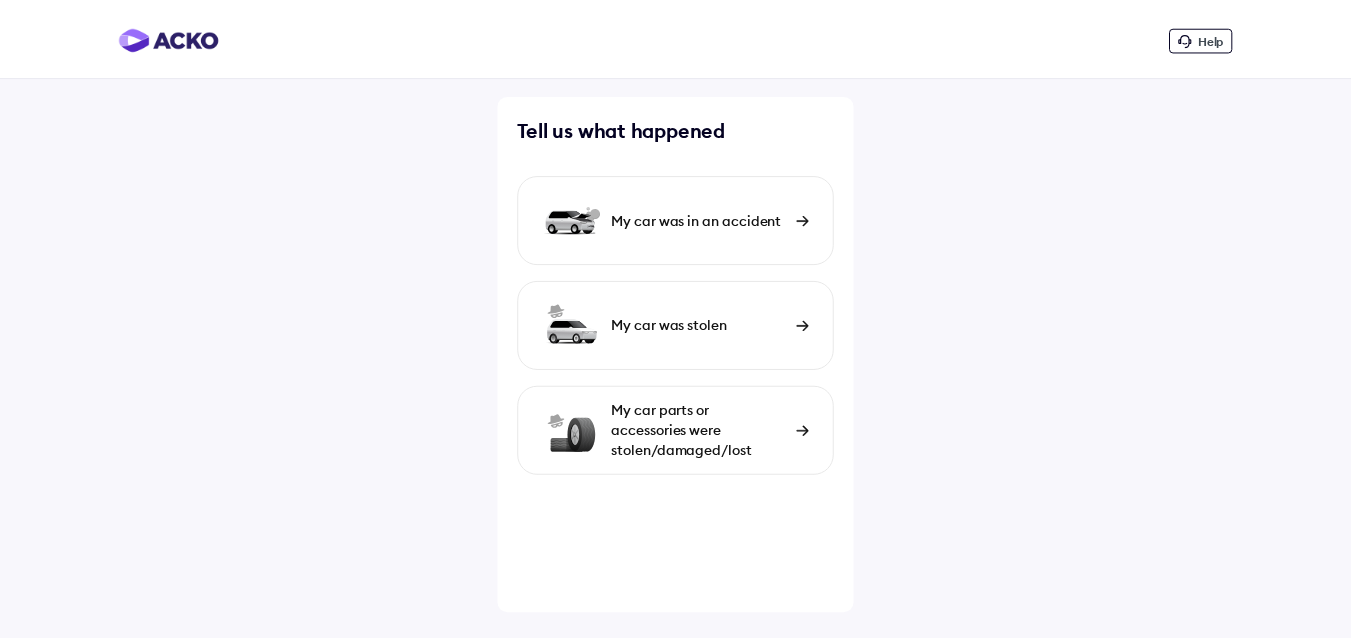 scroll, scrollTop: 0, scrollLeft: 0, axis: both 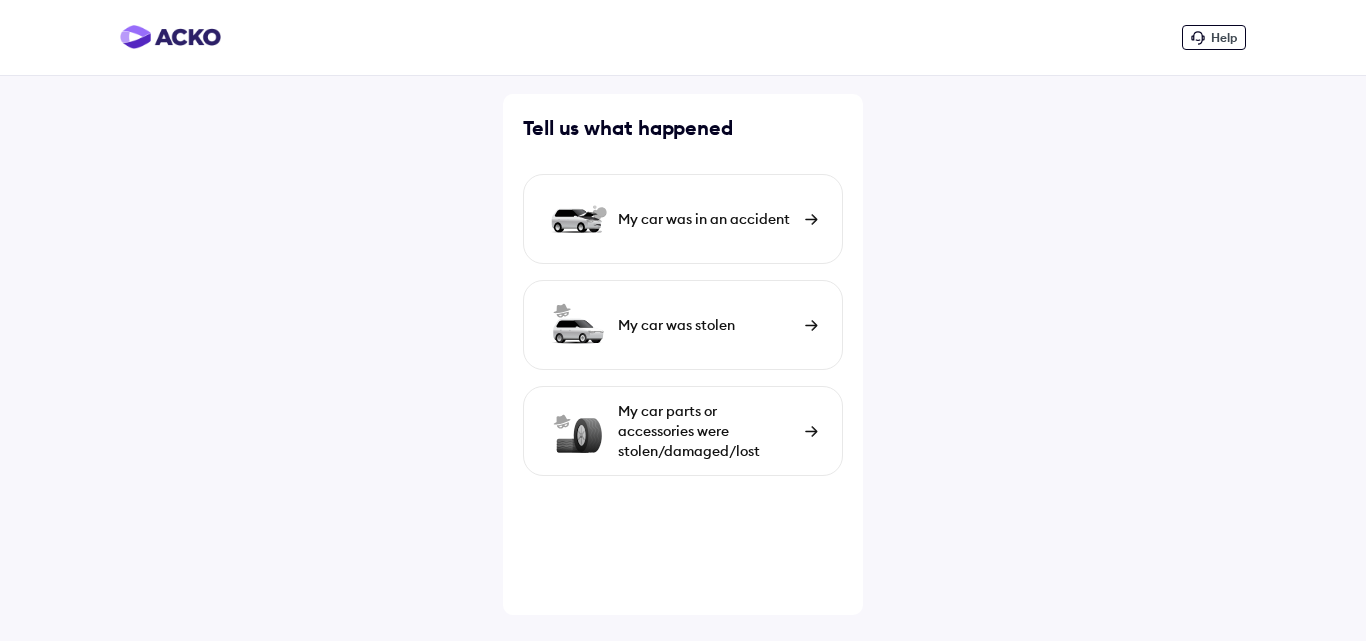 click on "My car was in an accident" at bounding box center [706, 219] 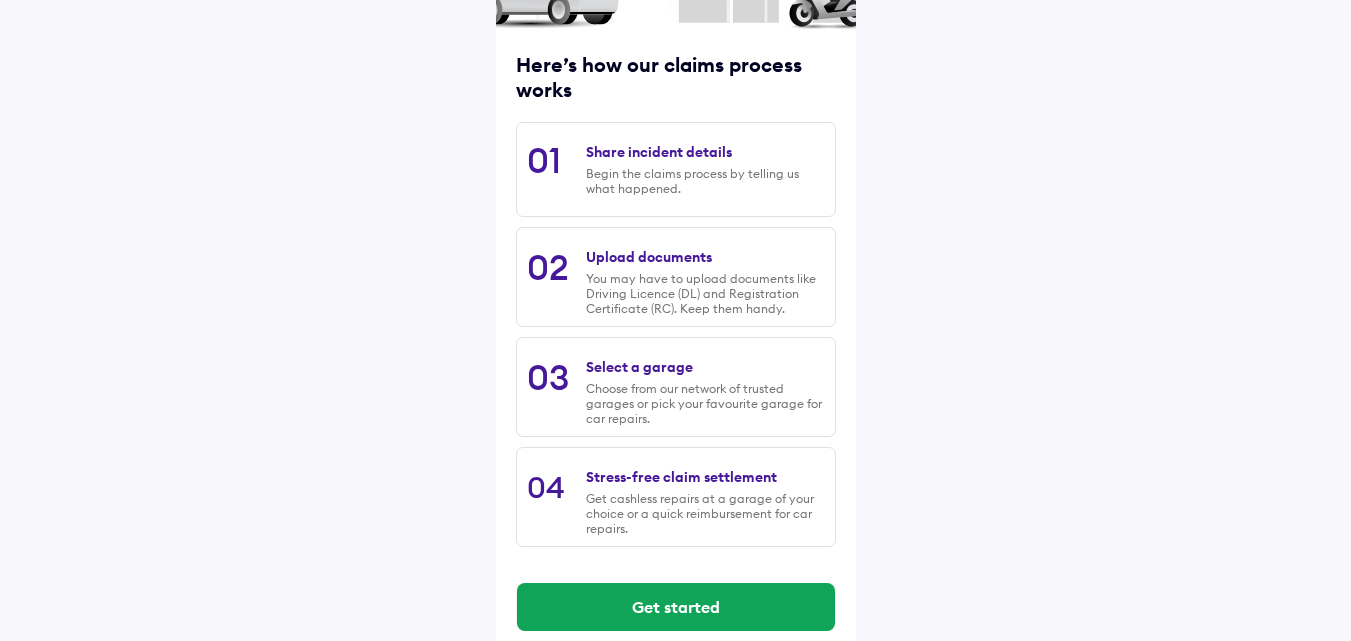 scroll, scrollTop: 255, scrollLeft: 0, axis: vertical 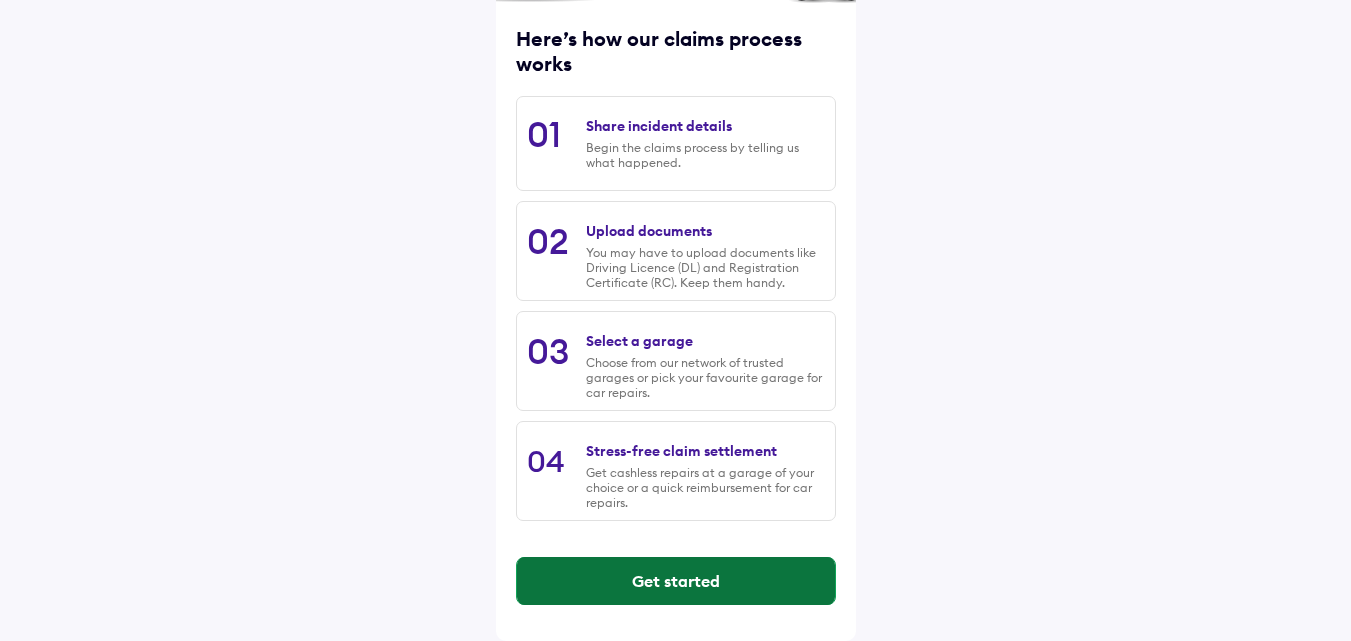 click on "Get started" at bounding box center [676, 581] 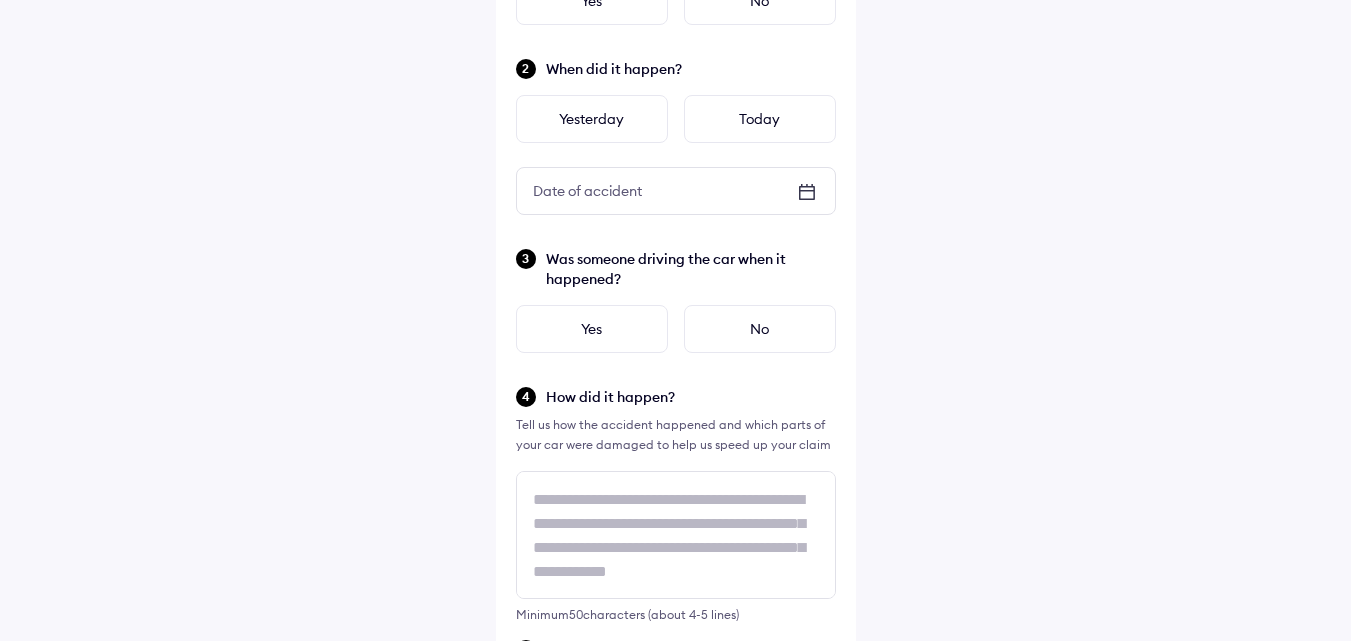 scroll, scrollTop: 0, scrollLeft: 0, axis: both 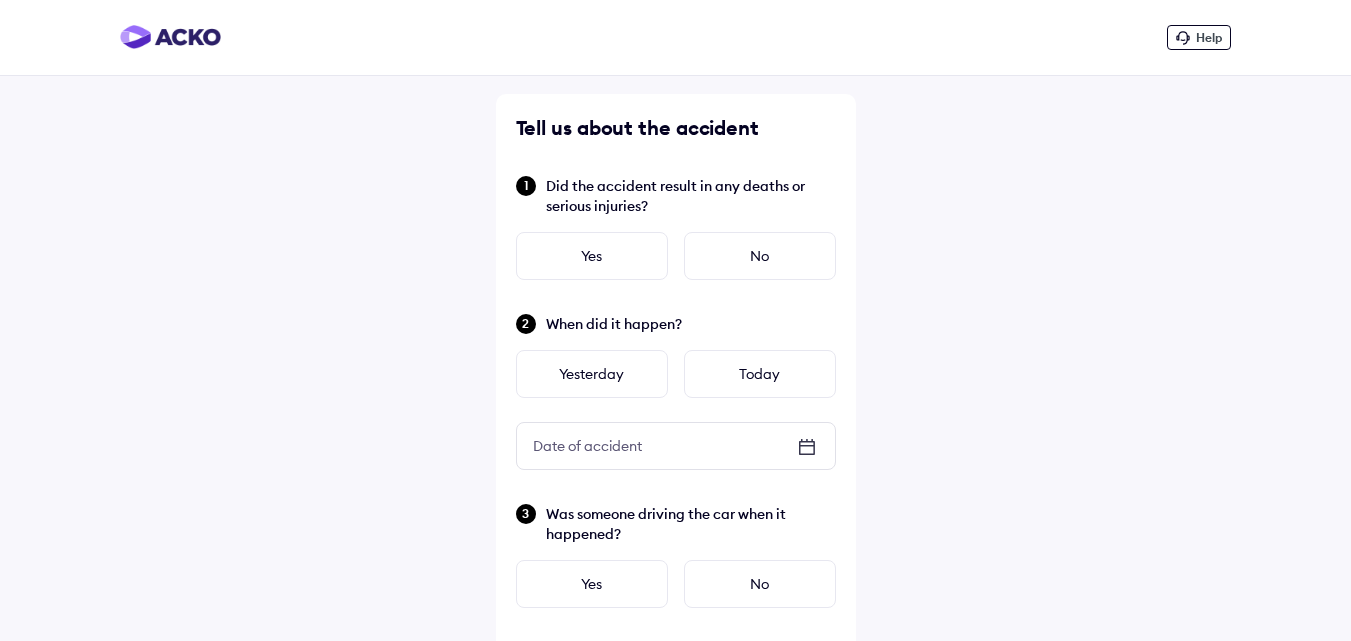 click on "Did the accident result in any deaths or serious injuries?" at bounding box center (691, 196) 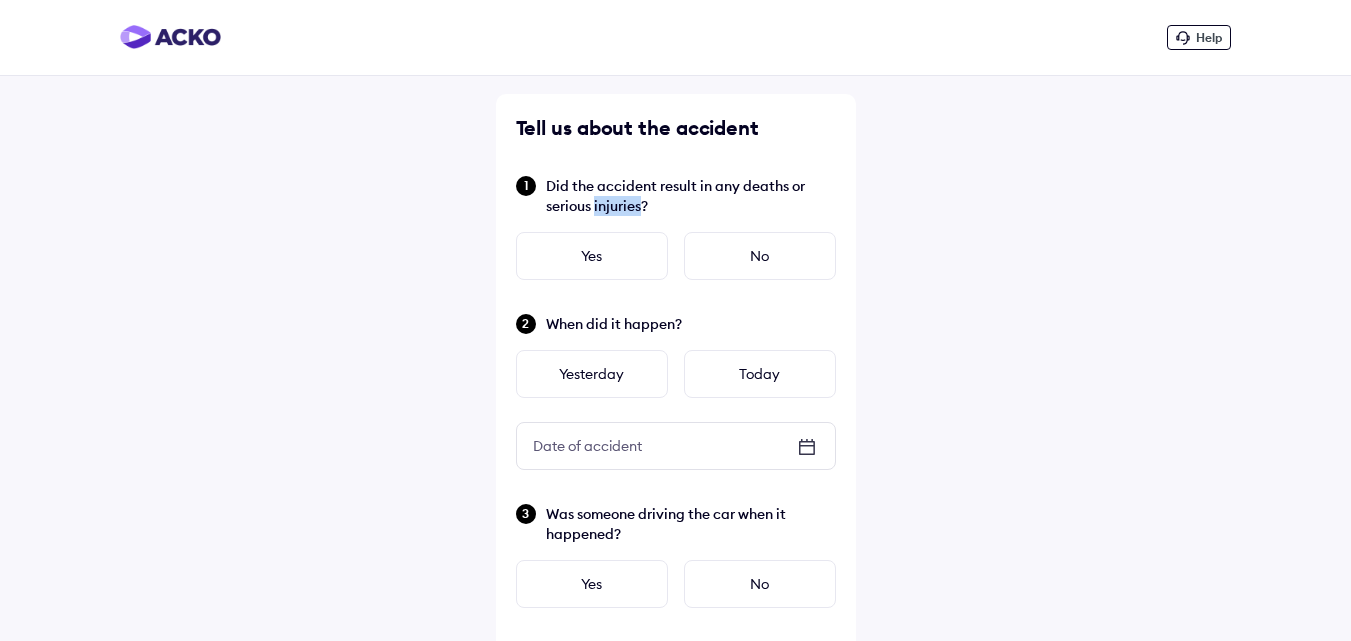 click on "Did the accident result in any deaths or serious injuries?" at bounding box center [691, 196] 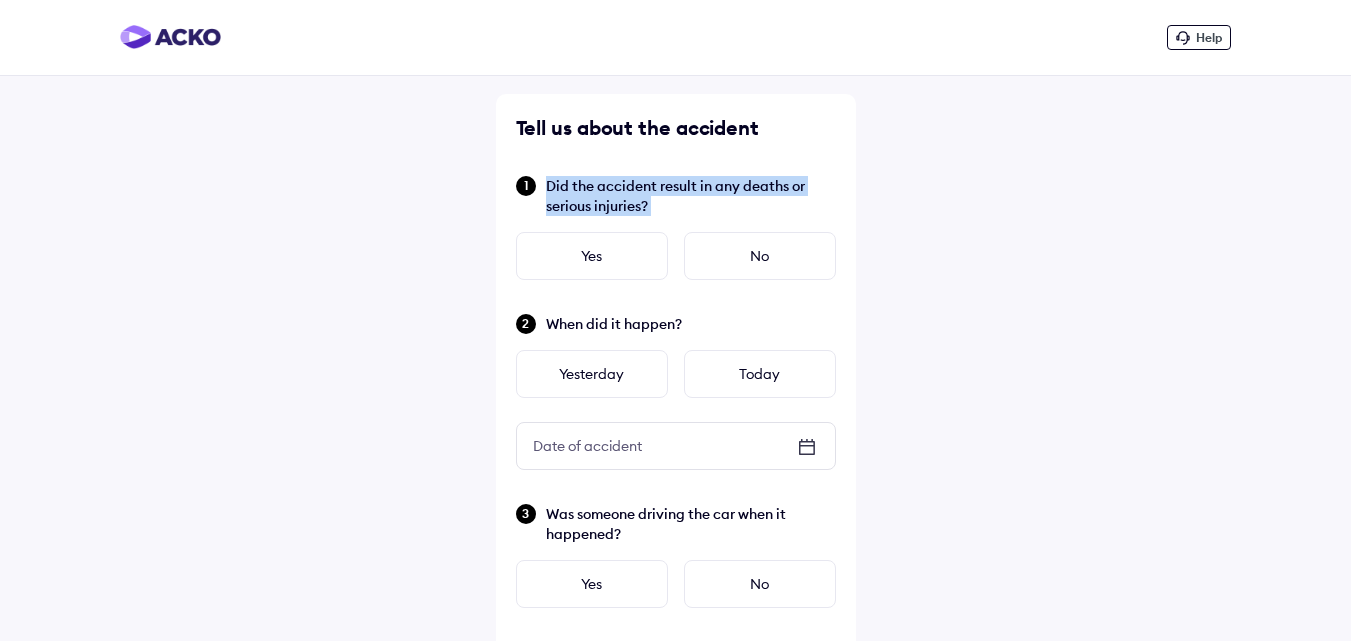 click on "Did the accident result in any deaths or serious injuries?" at bounding box center (691, 196) 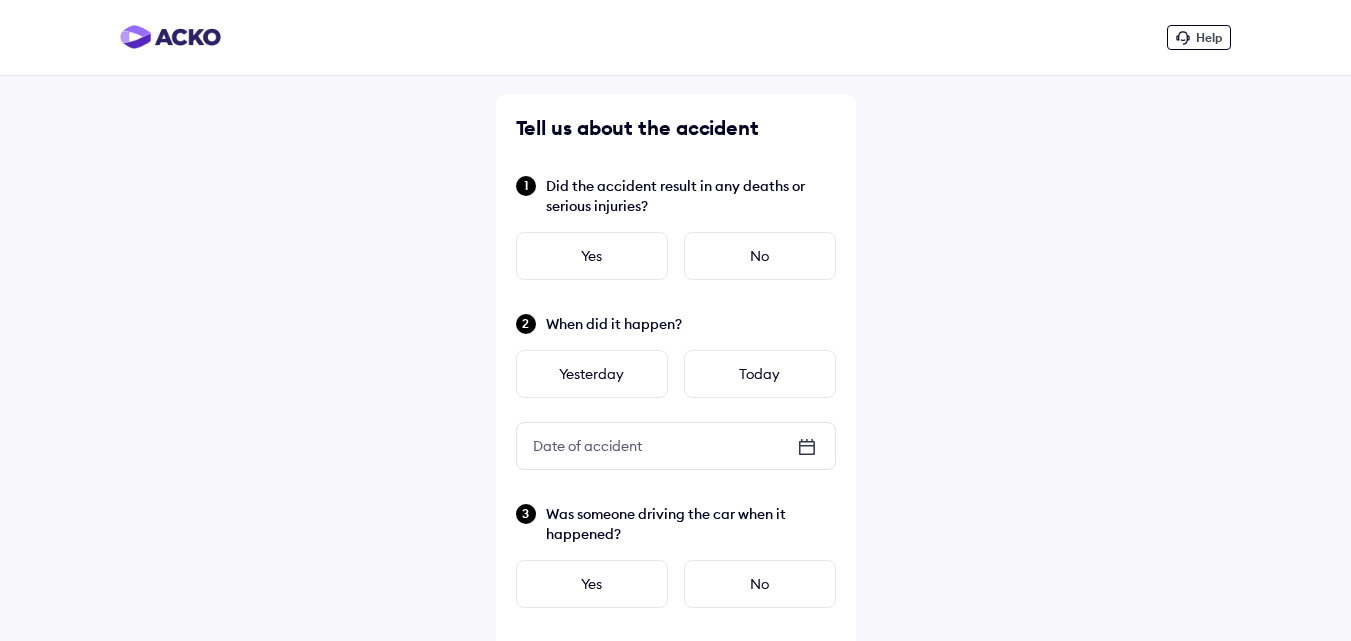 drag, startPoint x: 641, startPoint y: 207, endPoint x: 656, endPoint y: 208, distance: 15.033297 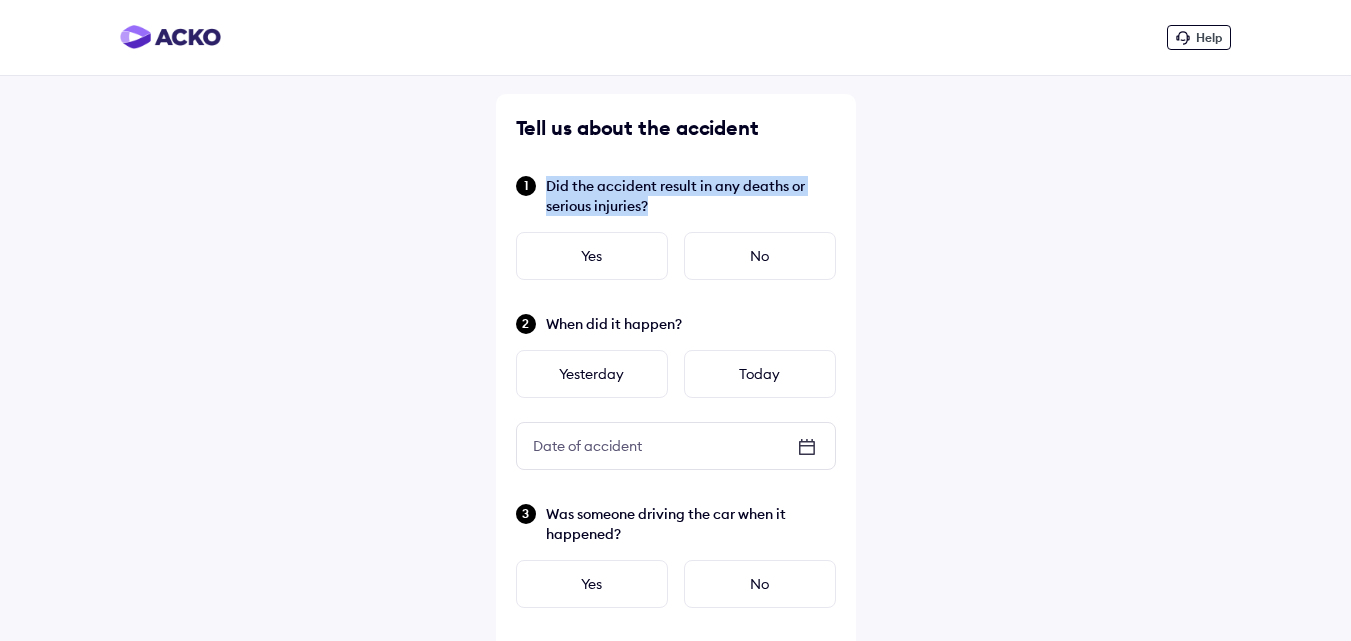 drag, startPoint x: 650, startPoint y: 206, endPoint x: 545, endPoint y: 186, distance: 106.887794 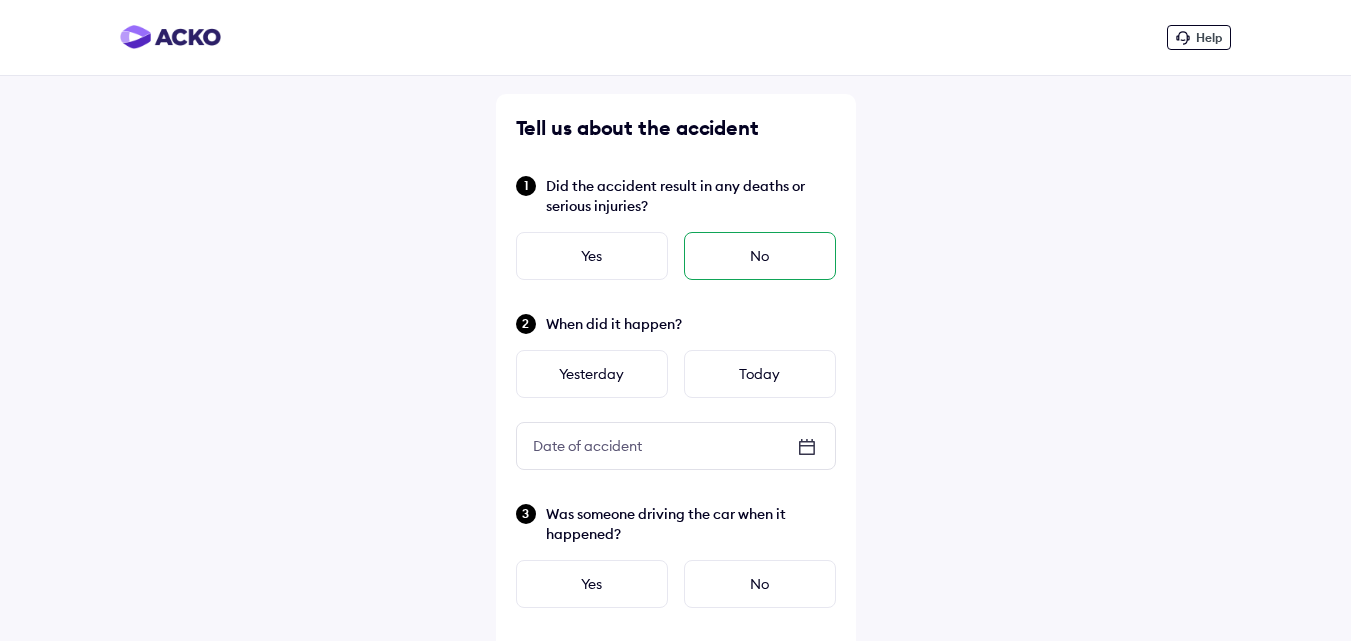 click on "No" at bounding box center [760, 256] 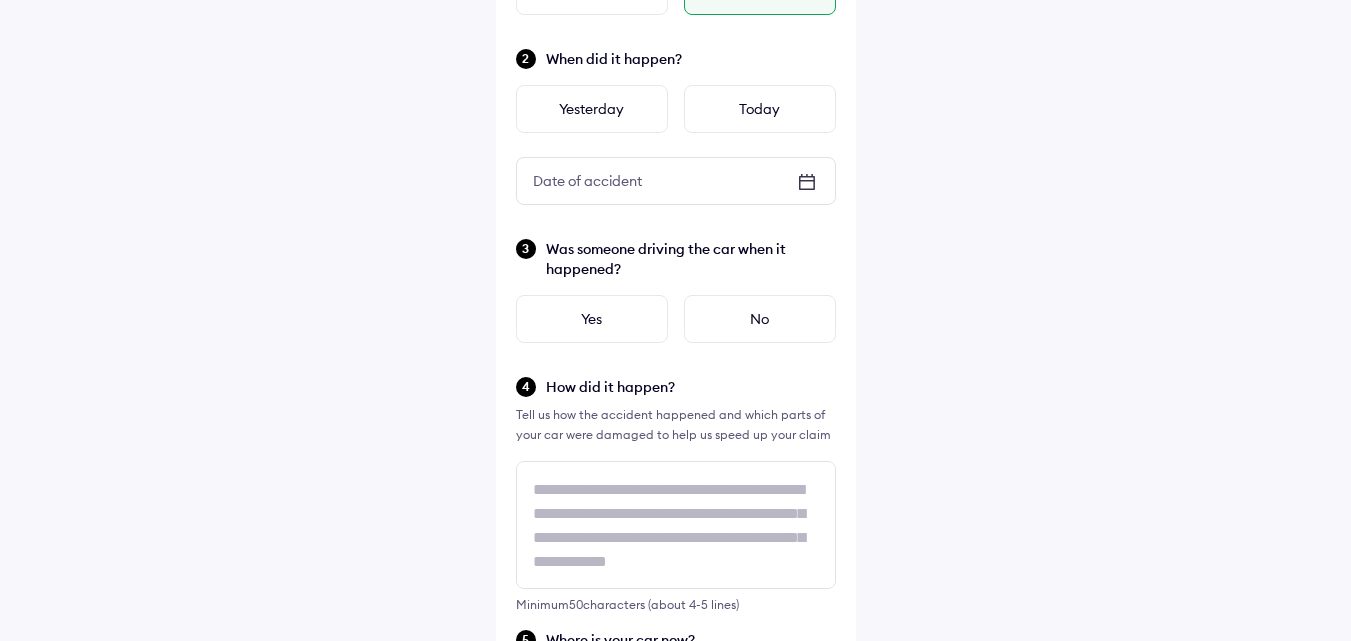 scroll, scrollTop: 300, scrollLeft: 0, axis: vertical 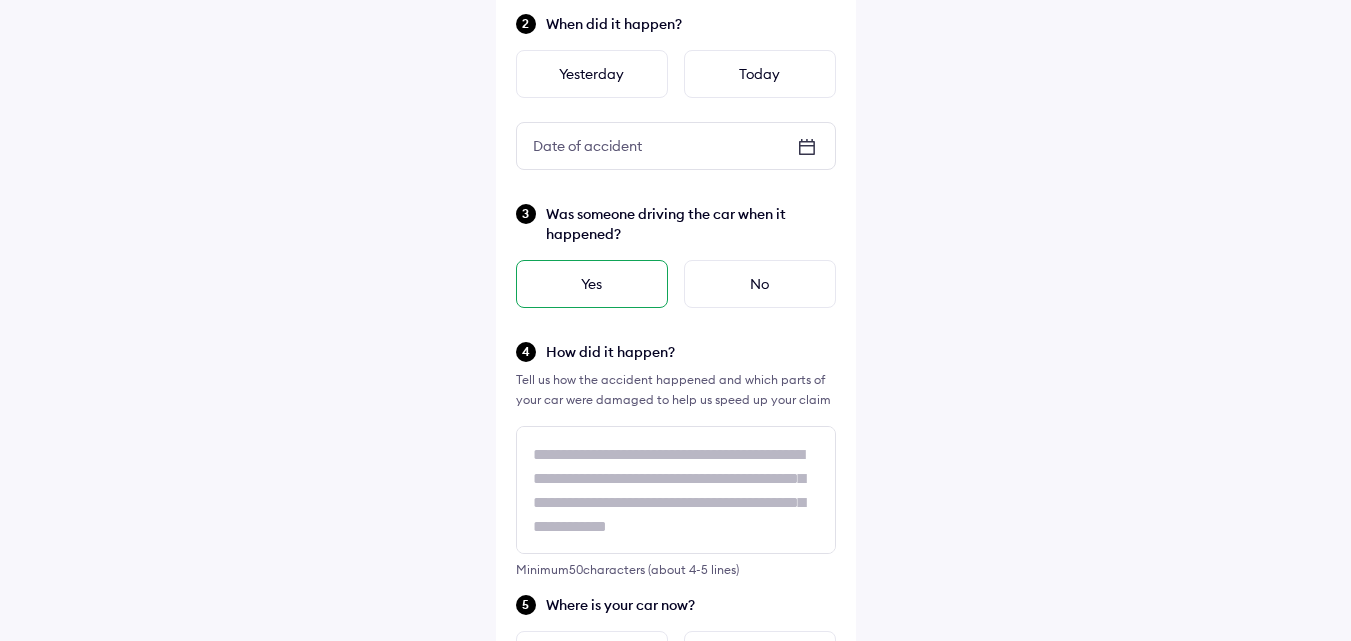 click on "Yes" at bounding box center [592, 284] 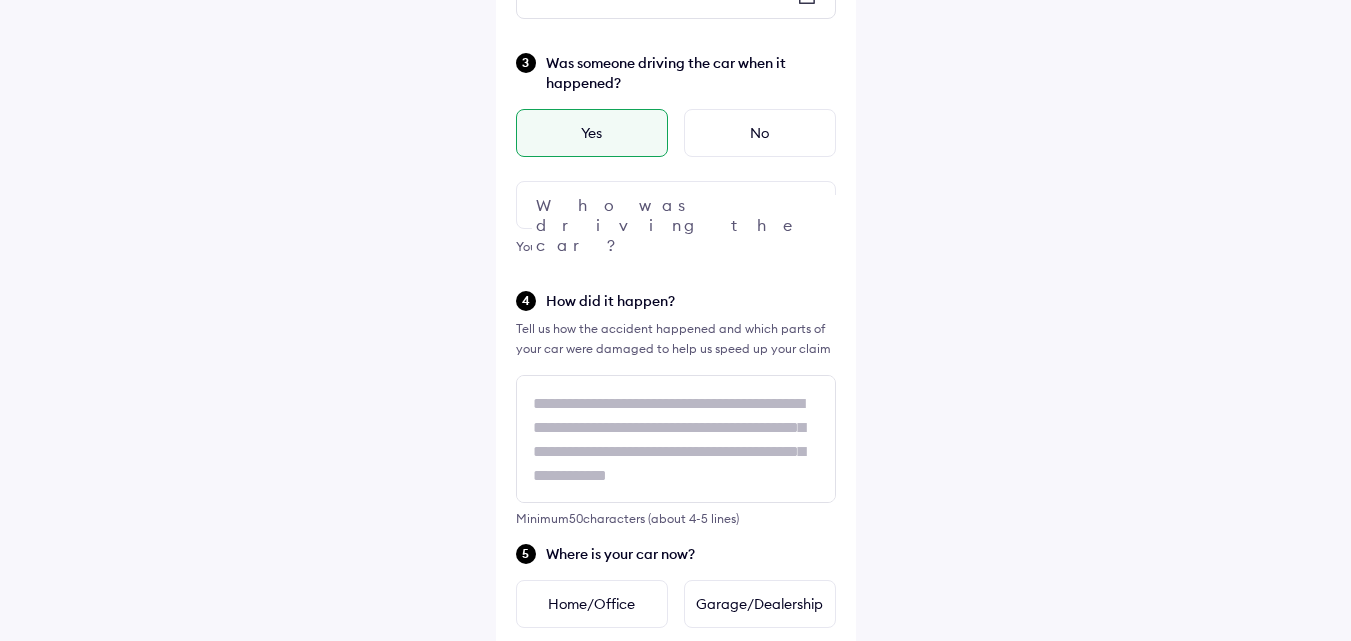 scroll, scrollTop: 500, scrollLeft: 0, axis: vertical 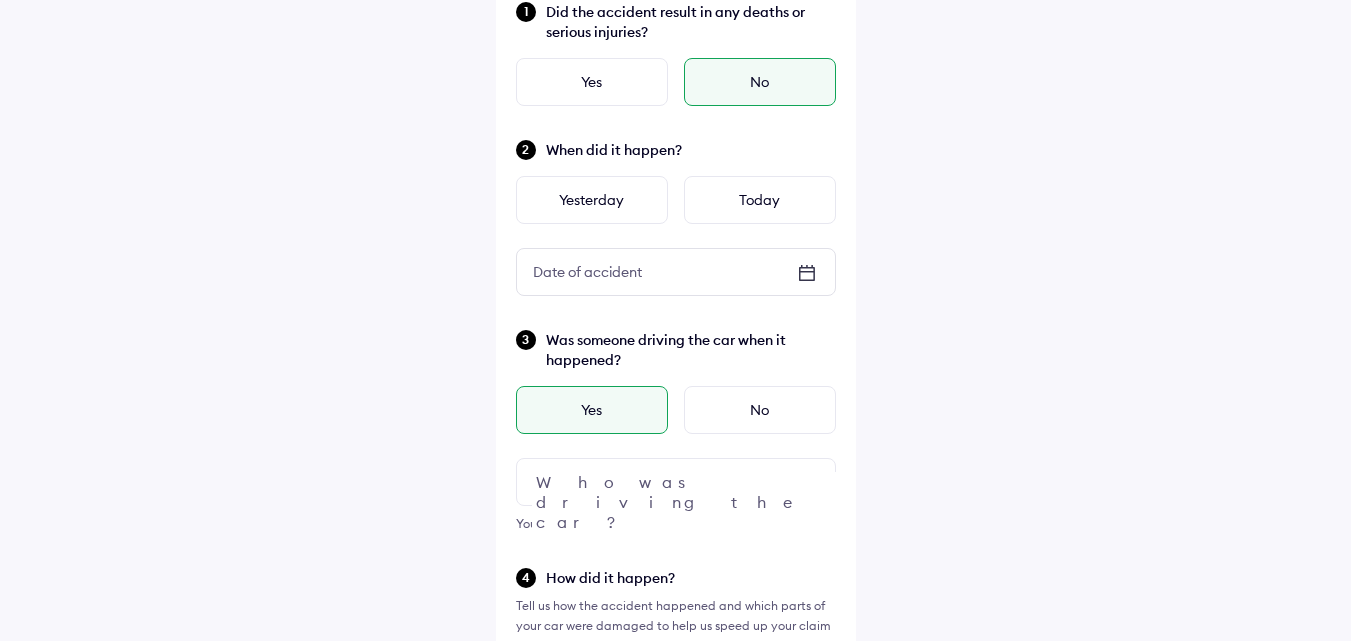 click 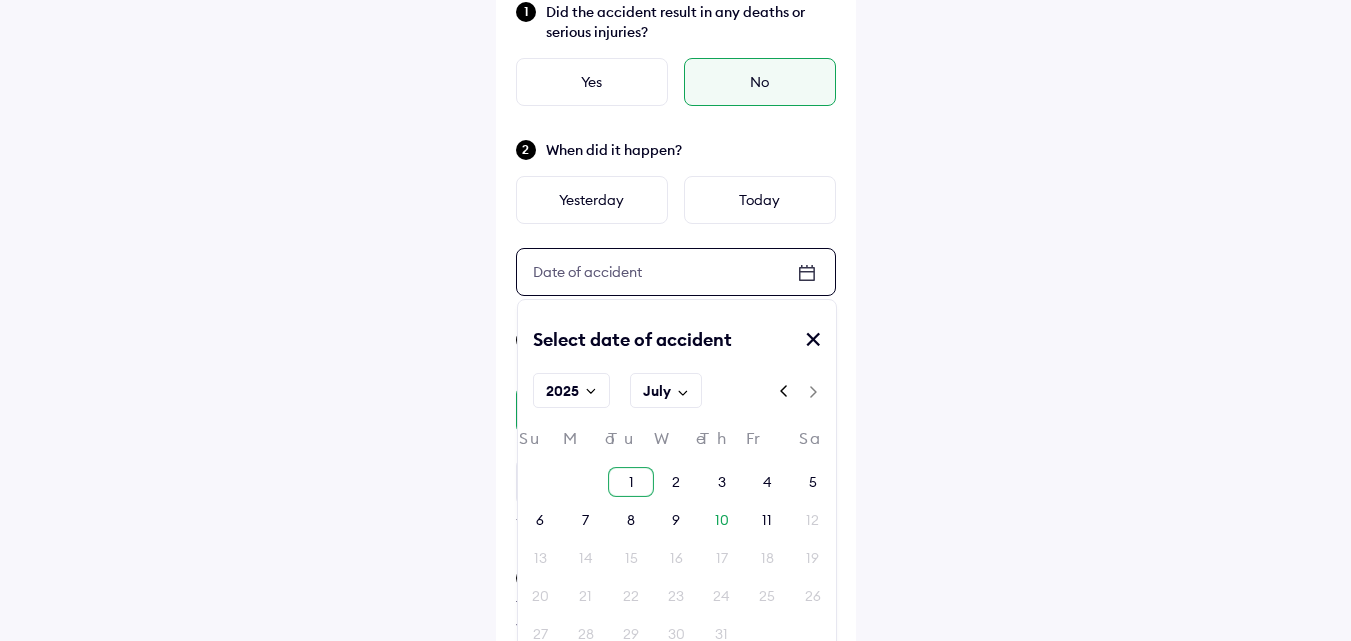 click on "1" at bounding box center (631, 482) 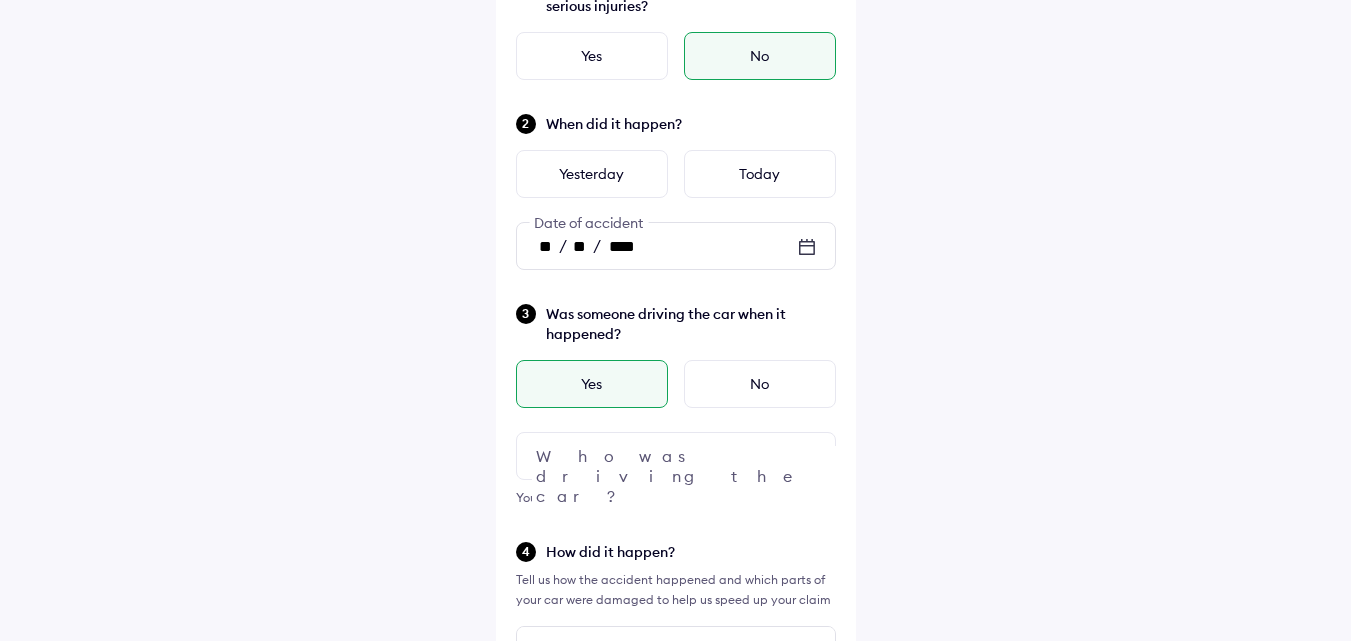 scroll, scrollTop: 300, scrollLeft: 0, axis: vertical 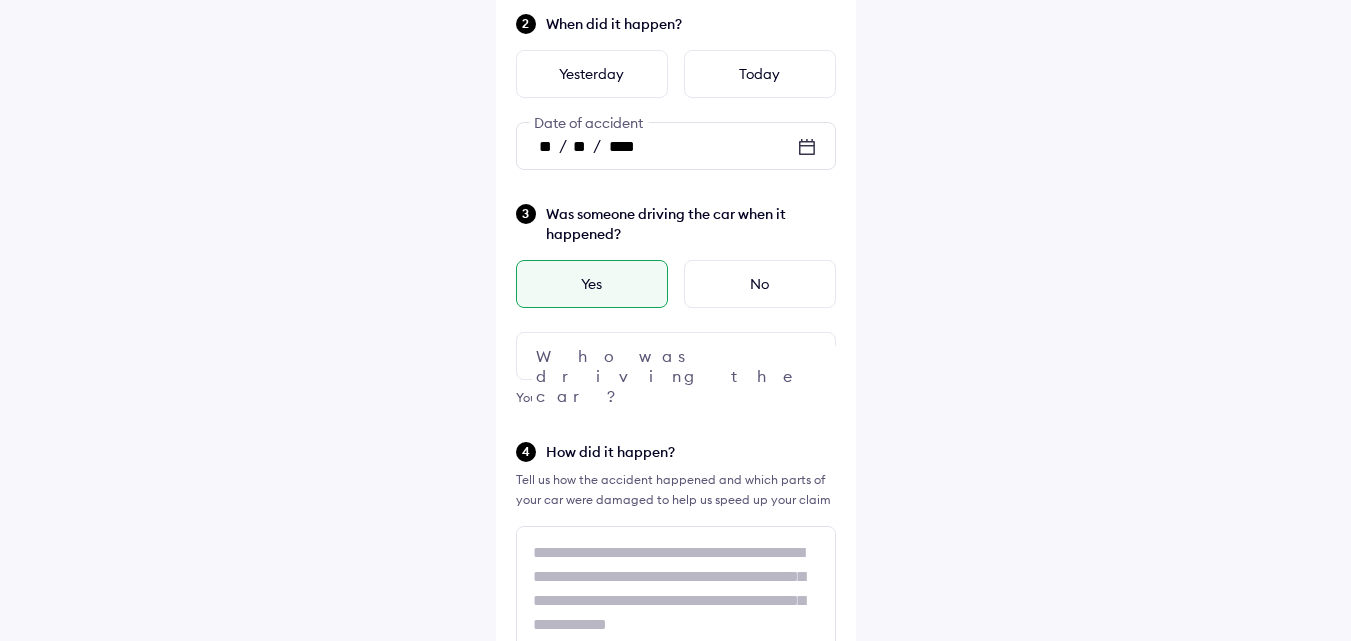 click at bounding box center [676, 356] 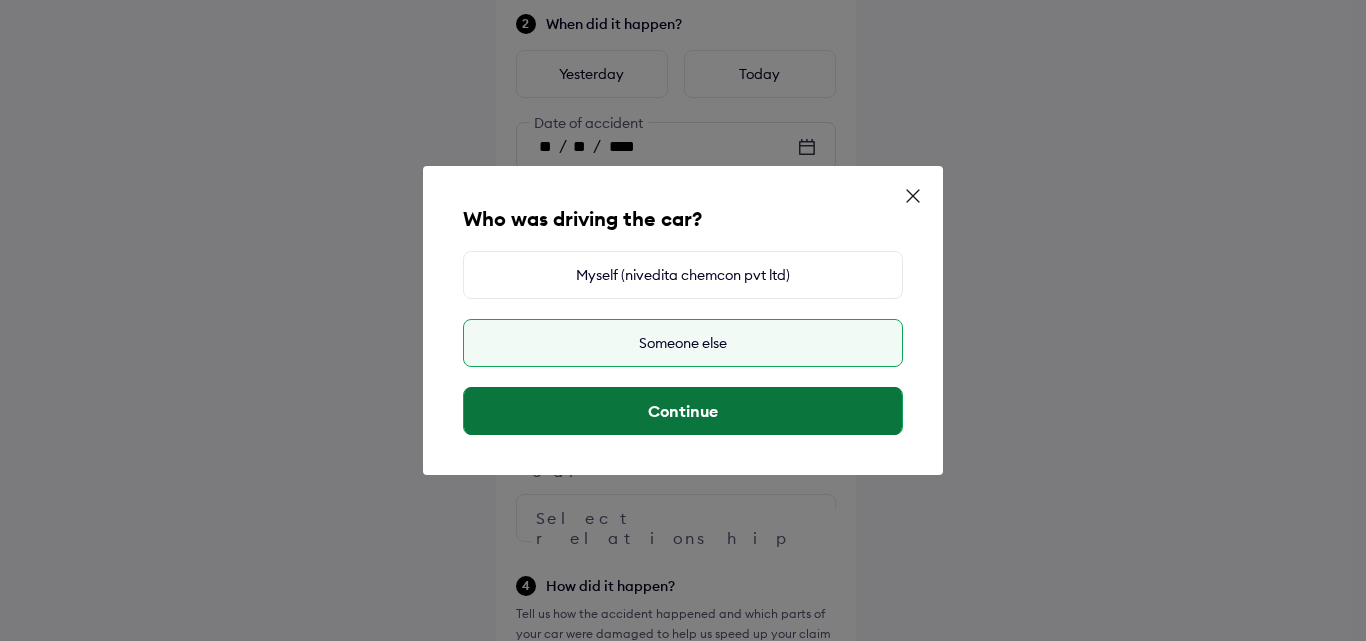click on "Continue" at bounding box center (683, 411) 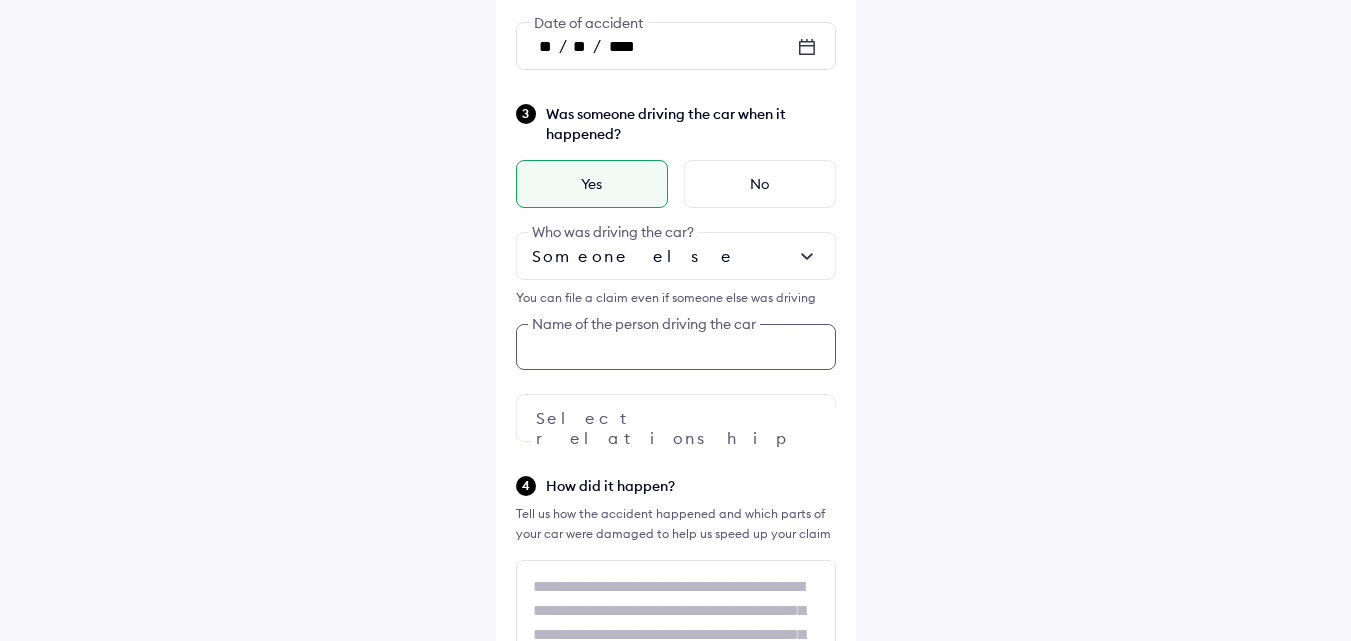 scroll, scrollTop: 427, scrollLeft: 0, axis: vertical 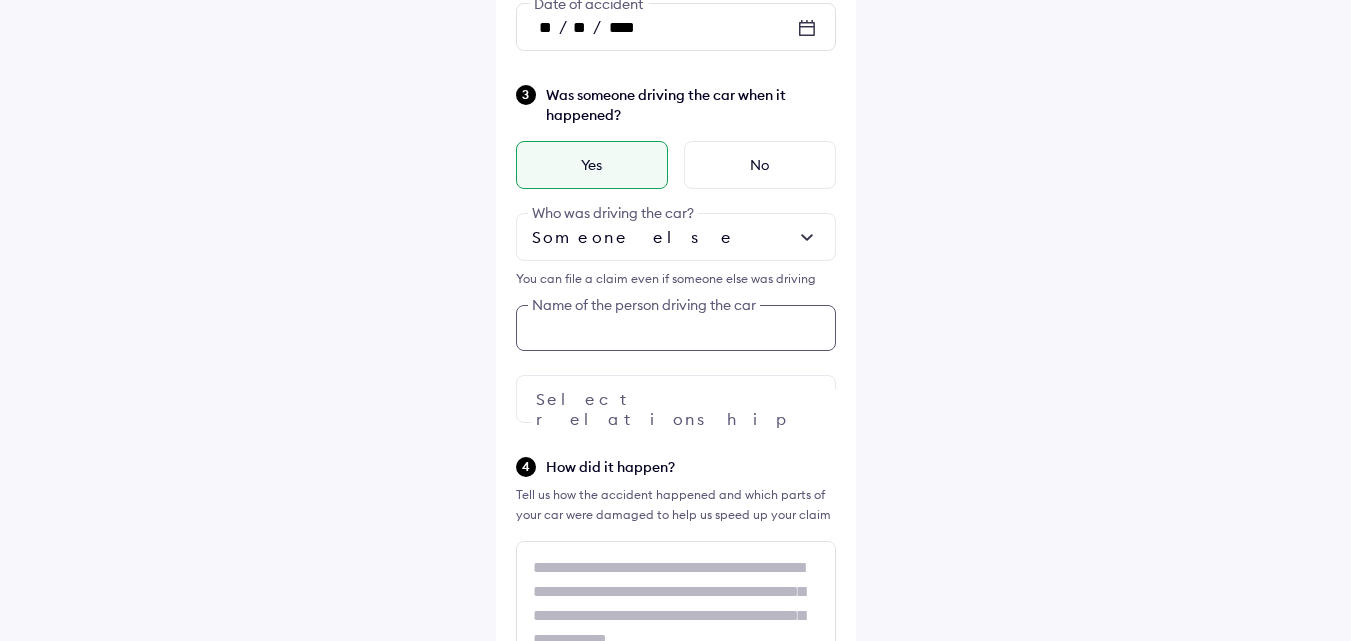 click on "Was someone driving the car when it happened? Yes No Someone else Who was driving the car? You can file a claim even if someone else was driving Name of the person driving the car Select relationship" at bounding box center (676, 253) 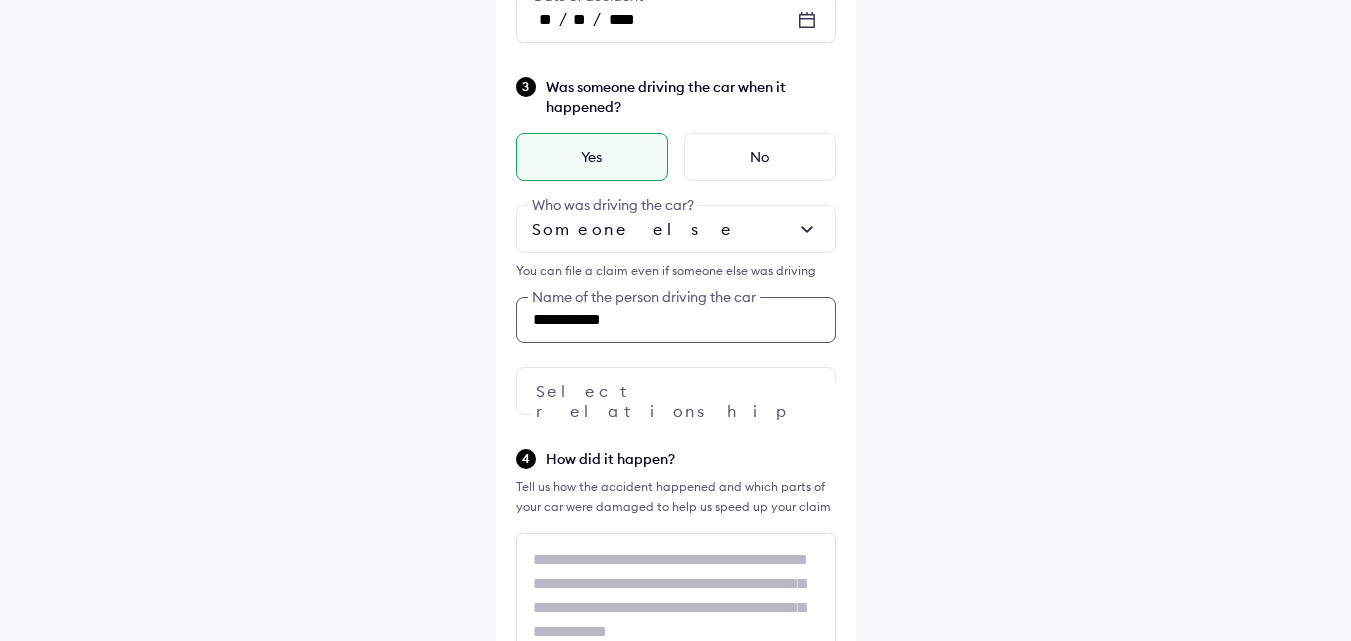 click on "**********" at bounding box center (676, 320) 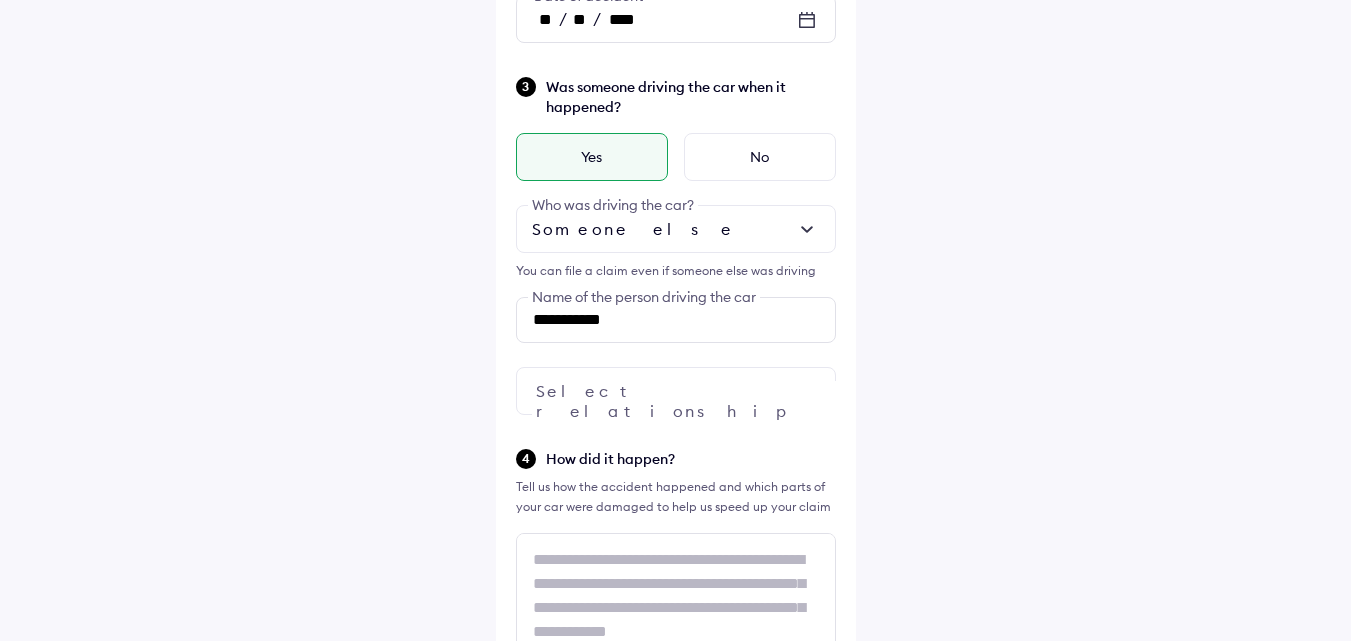 click on "**********" at bounding box center (676, 245) 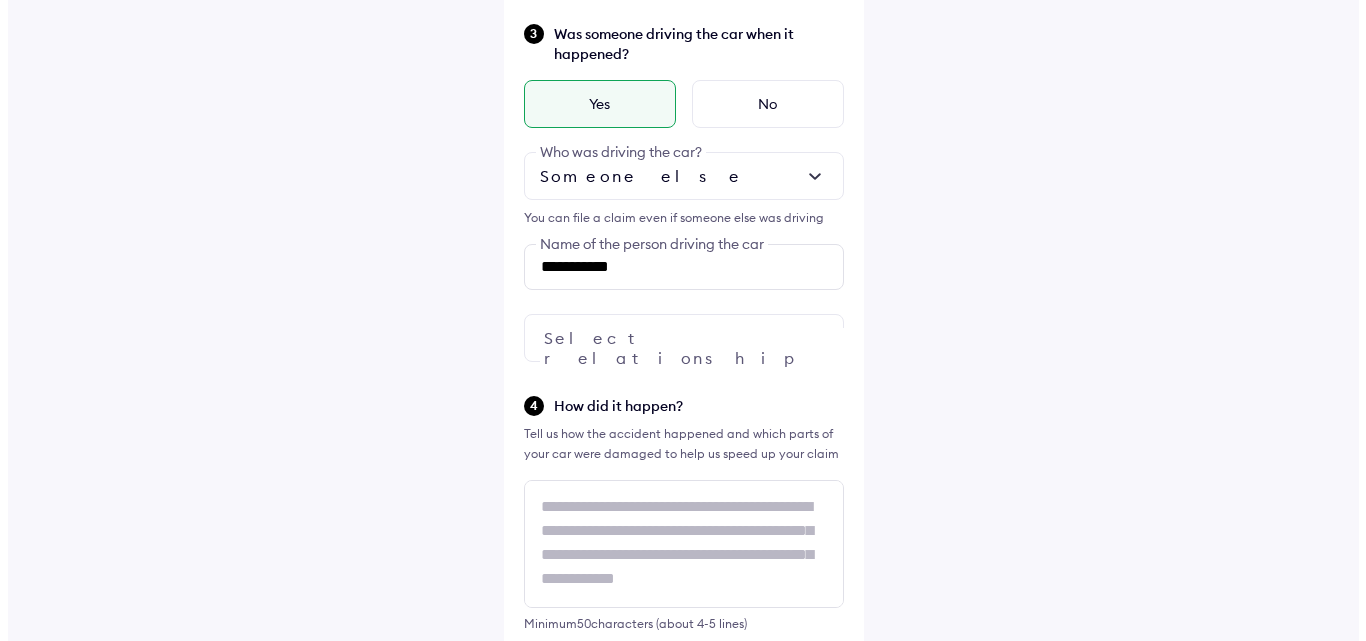 scroll, scrollTop: 527, scrollLeft: 0, axis: vertical 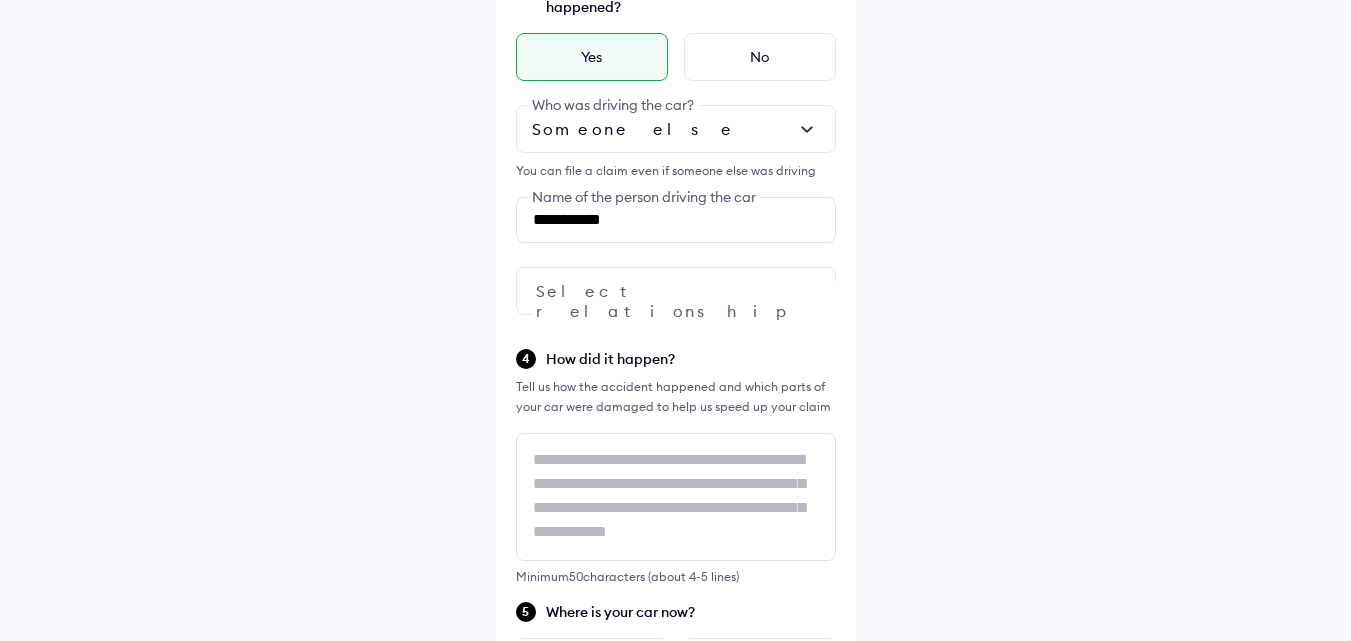 click at bounding box center (676, 291) 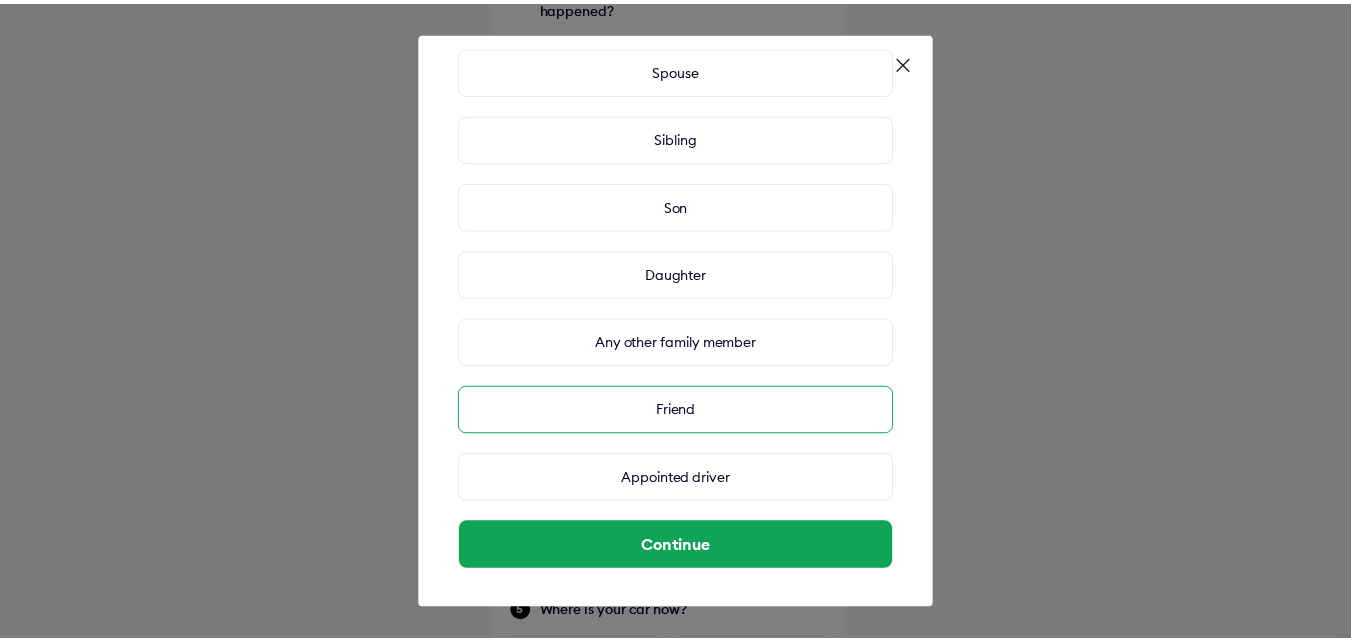 scroll, scrollTop: 208, scrollLeft: 0, axis: vertical 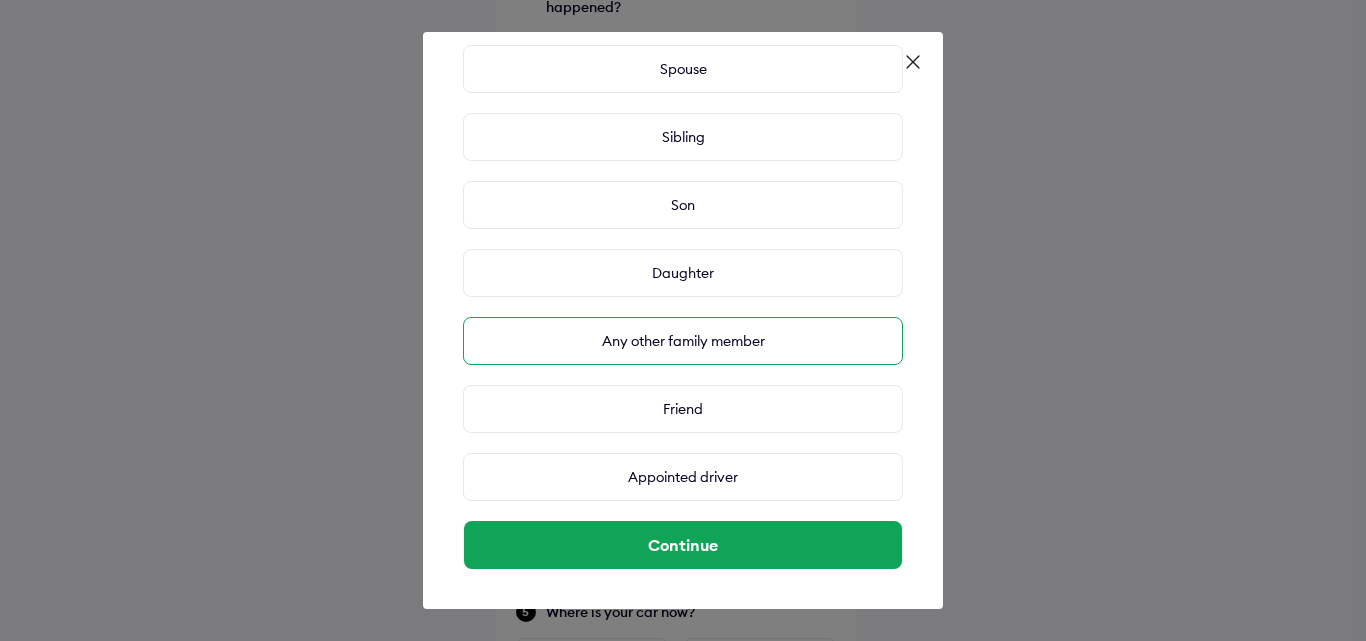 click on "Any other family member" at bounding box center [683, 341] 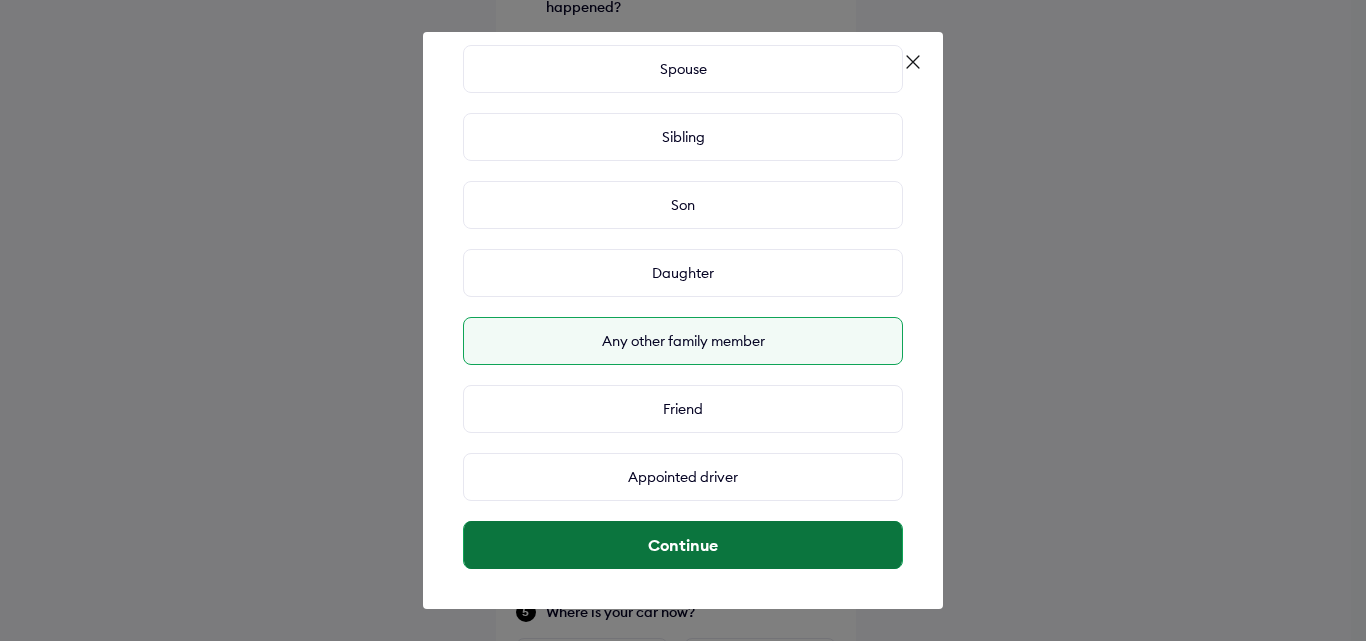 click on "Continue" at bounding box center (683, 545) 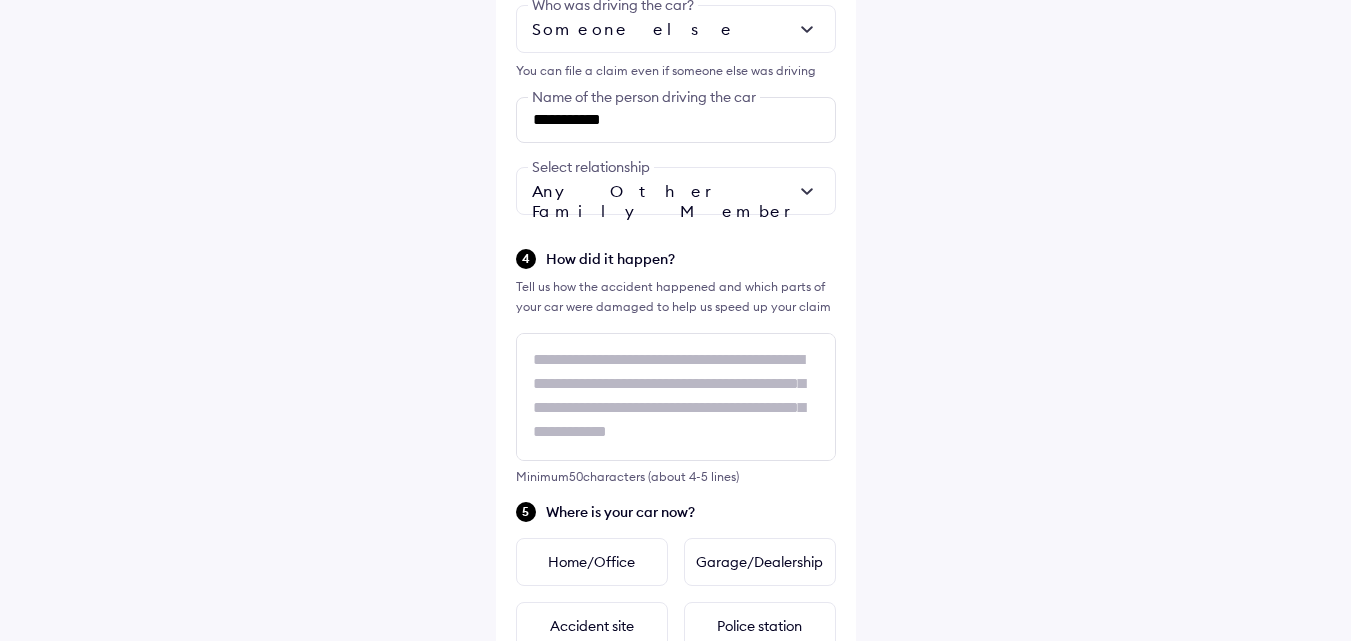 scroll, scrollTop: 727, scrollLeft: 0, axis: vertical 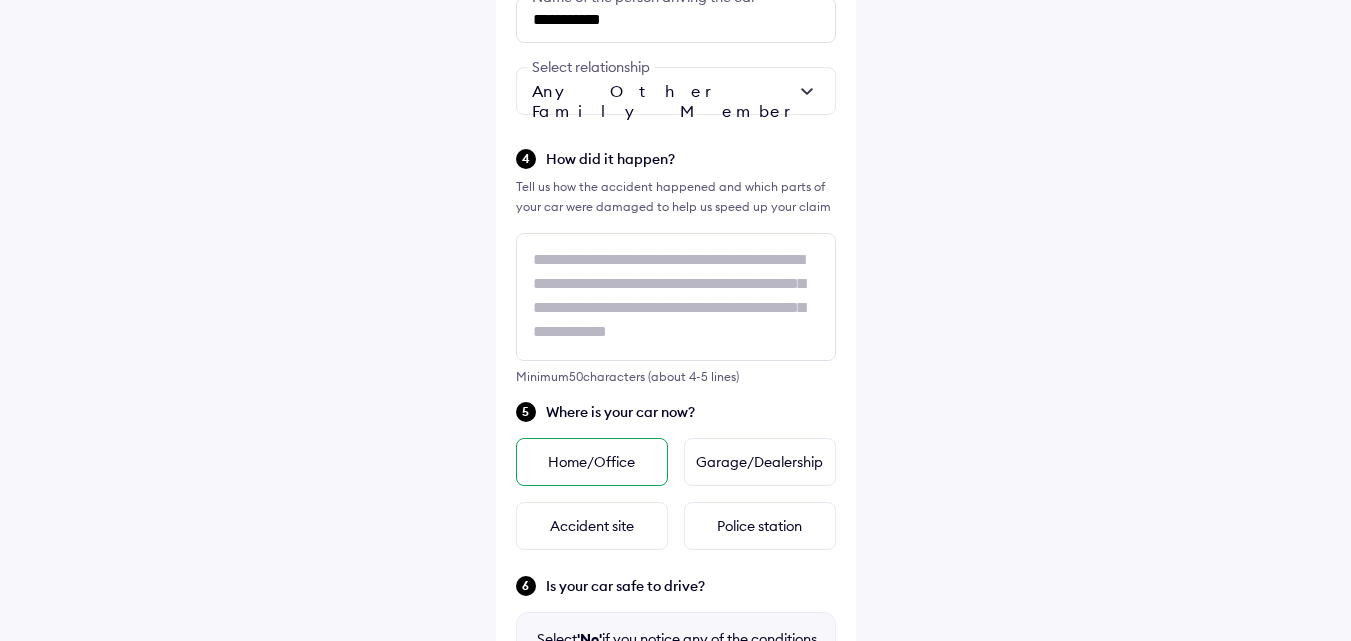 click on "Home/Office" at bounding box center (592, 462) 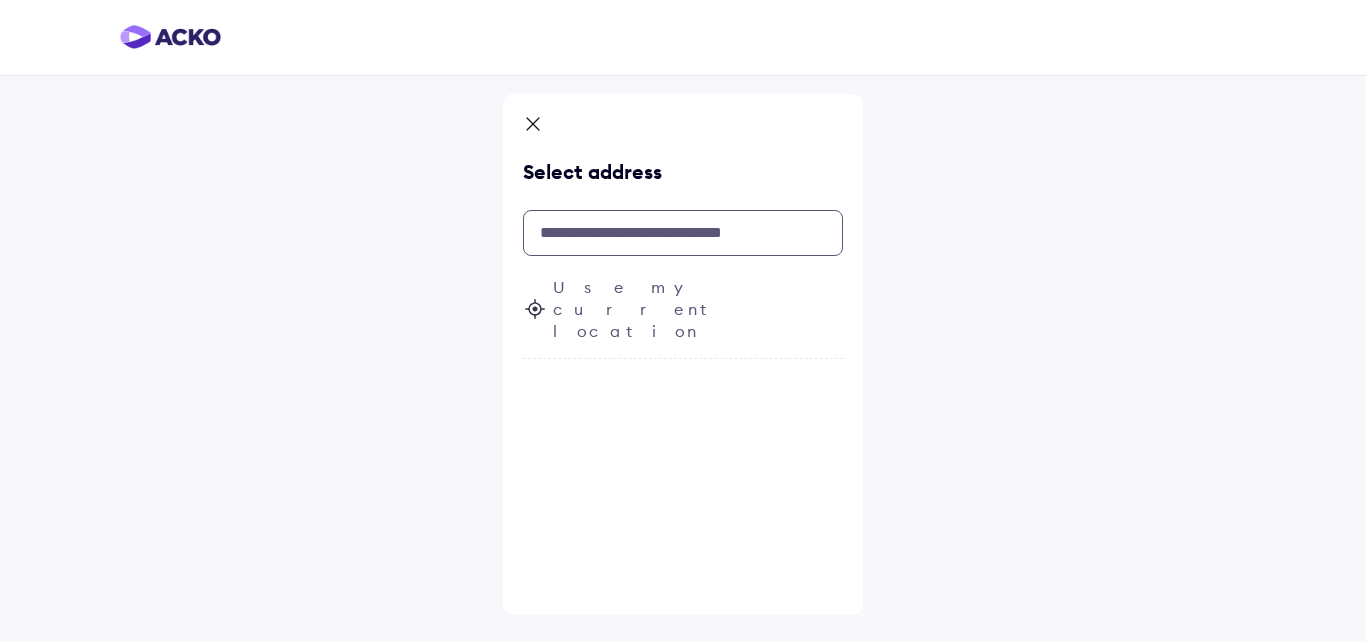 click at bounding box center (683, 233) 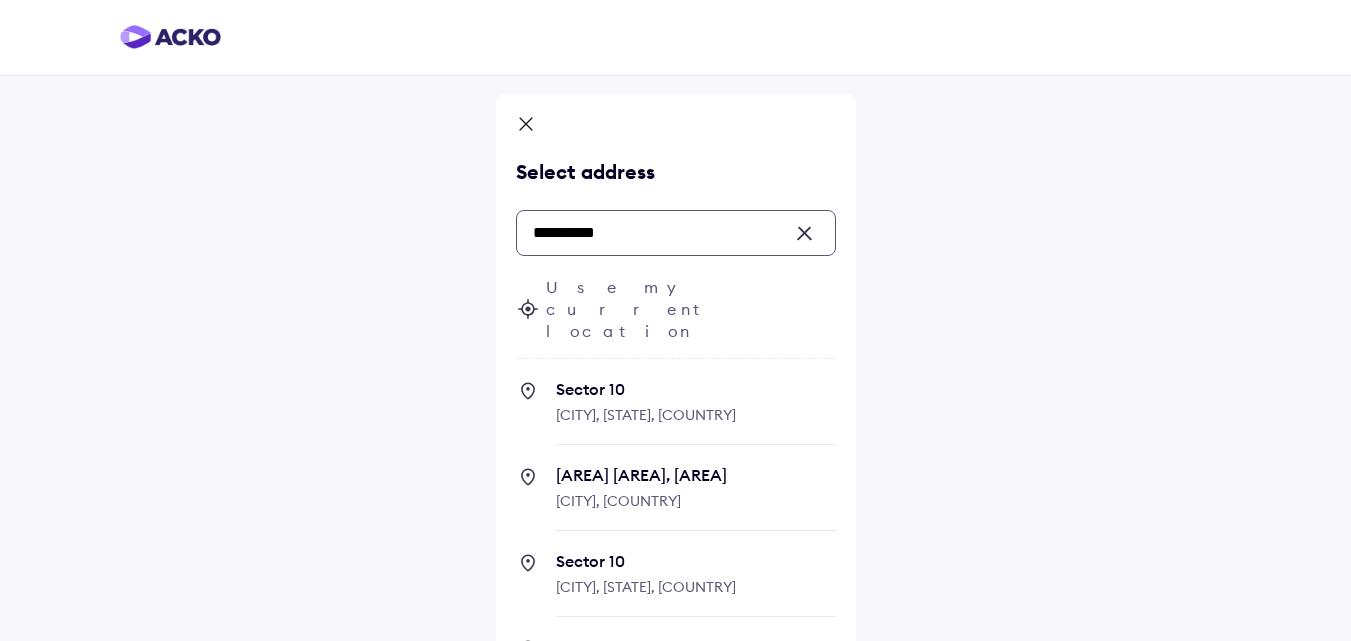 click on "Noida, Uttar Pradesh, India" at bounding box center (646, 415) 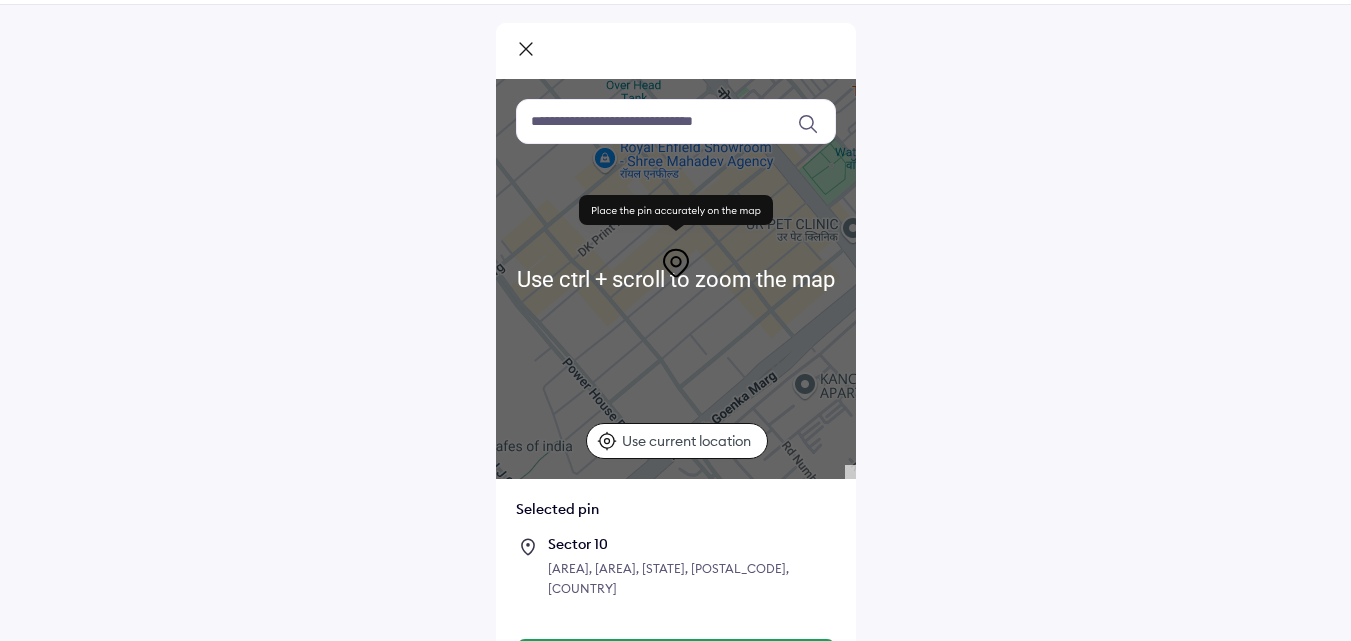 scroll, scrollTop: 100, scrollLeft: 0, axis: vertical 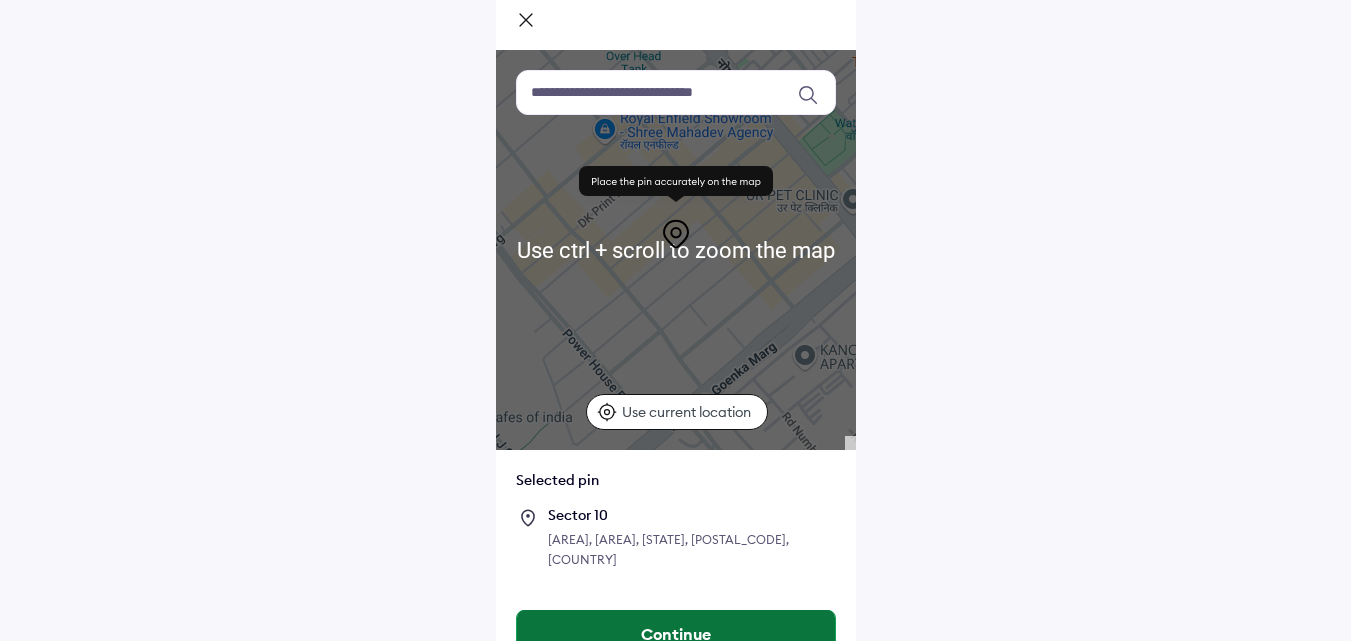 click on "Continue" at bounding box center (676, 634) 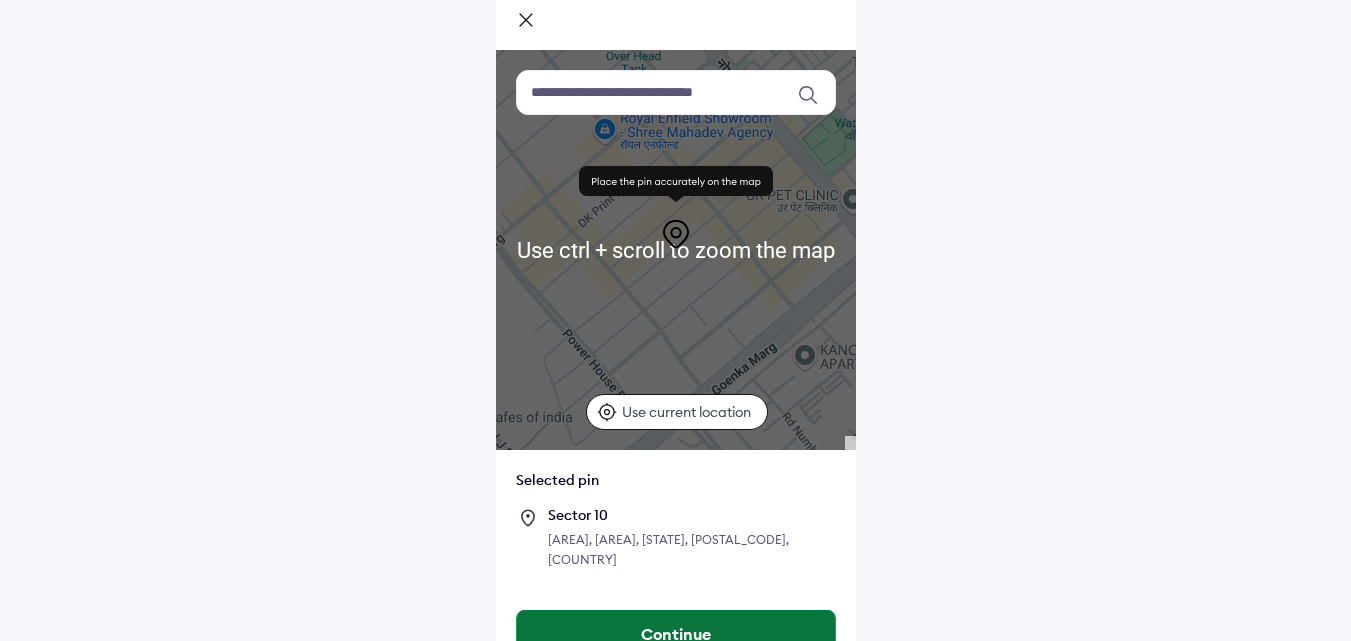 scroll, scrollTop: 0, scrollLeft: 0, axis: both 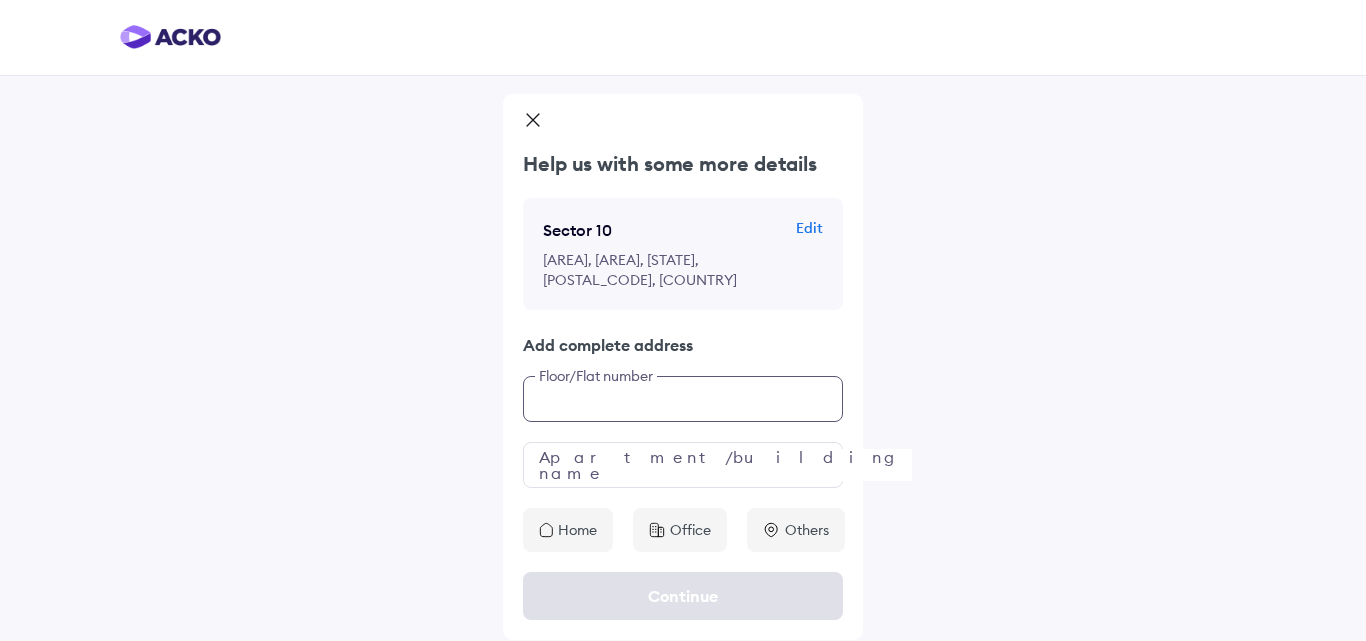 click at bounding box center (683, 399) 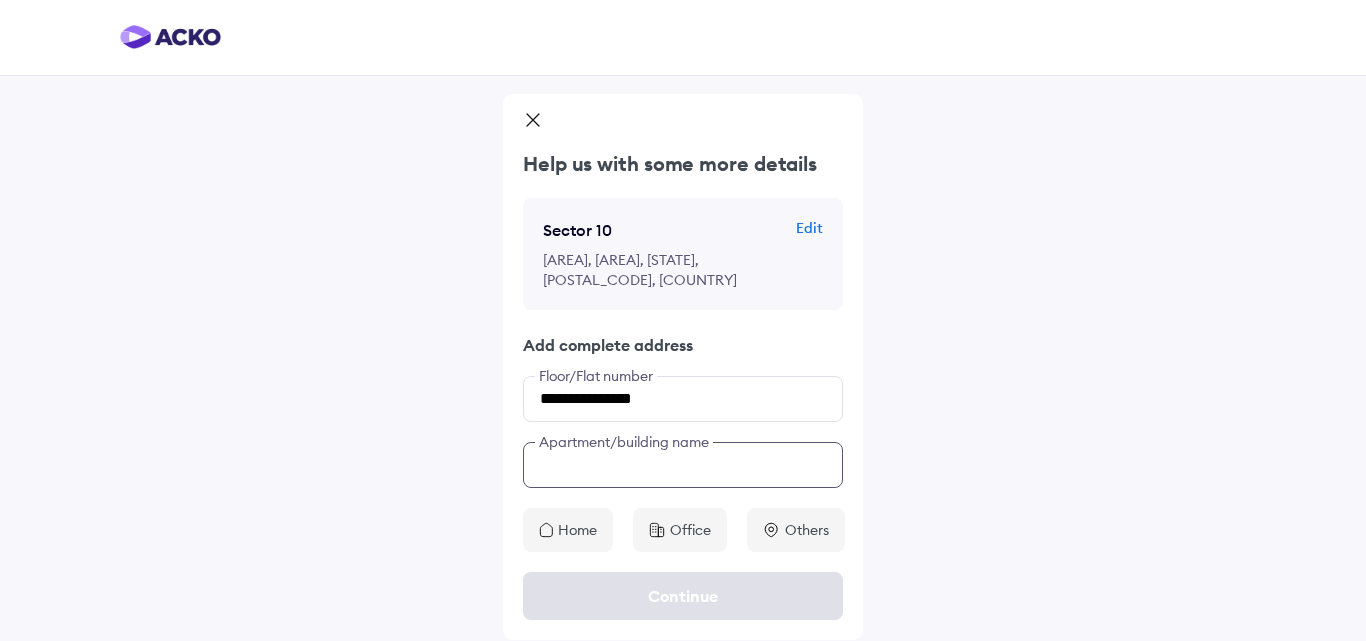 click at bounding box center [683, 465] 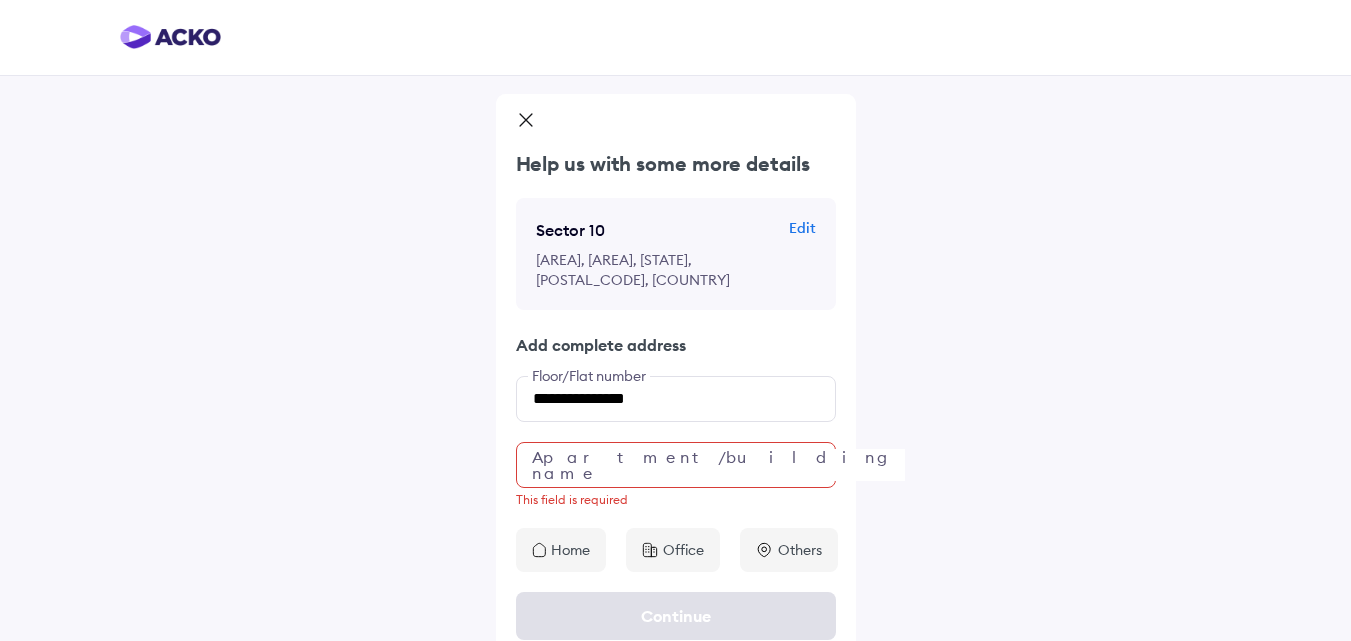 click on "**********" 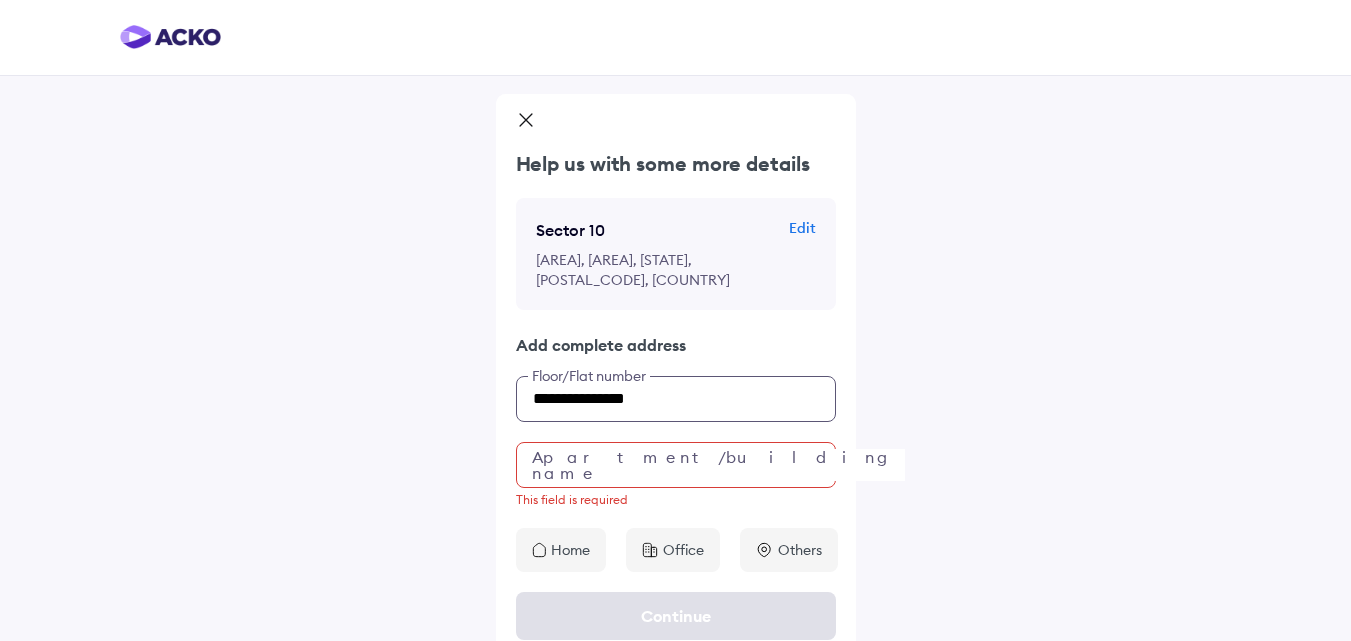 click on "**********" at bounding box center (676, 399) 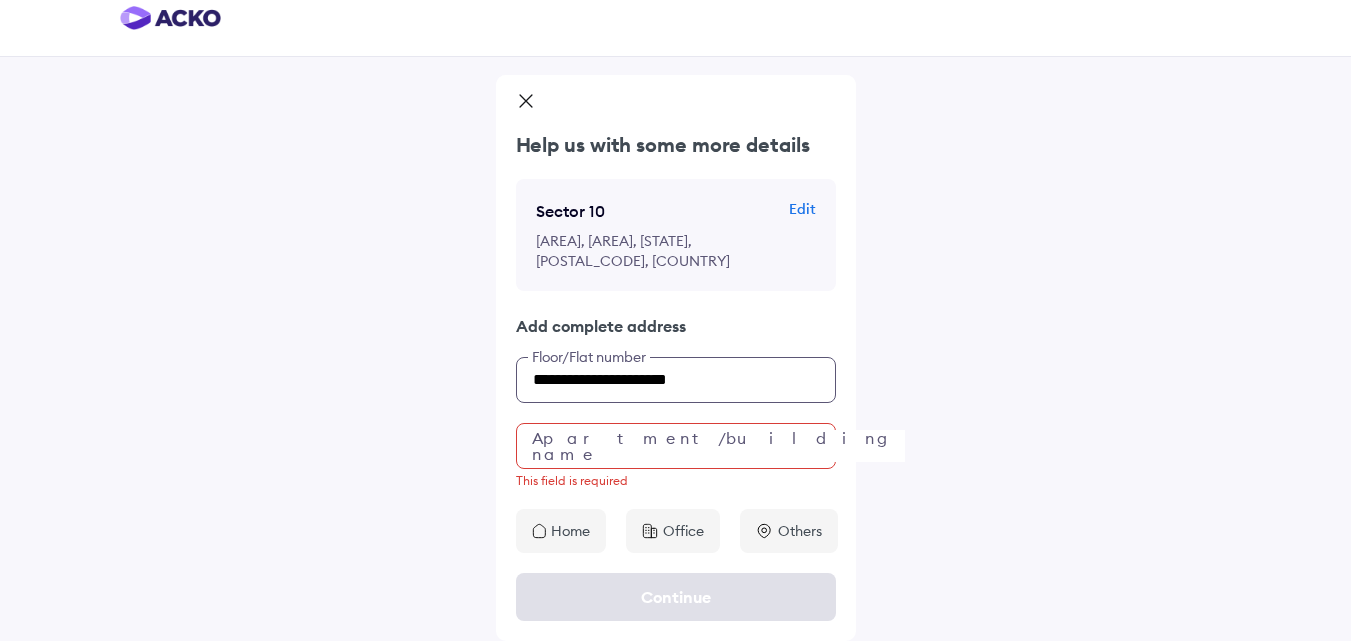 click on "**********" at bounding box center [676, 380] 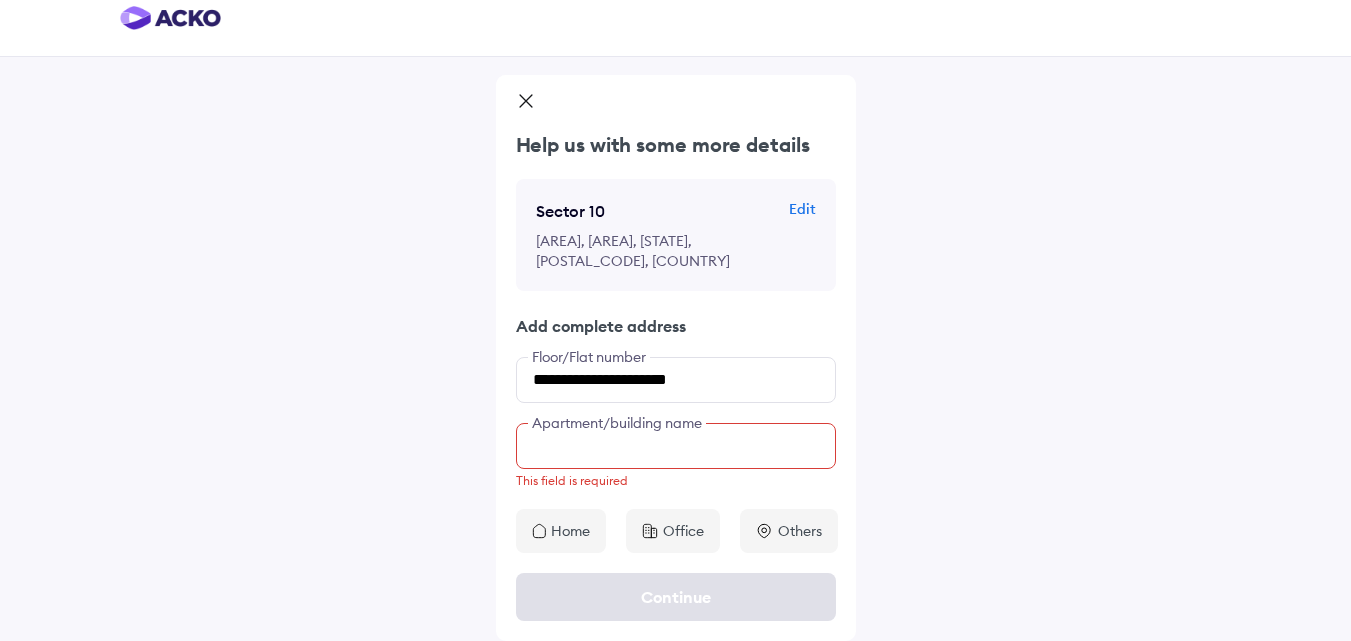 click at bounding box center (676, 446) 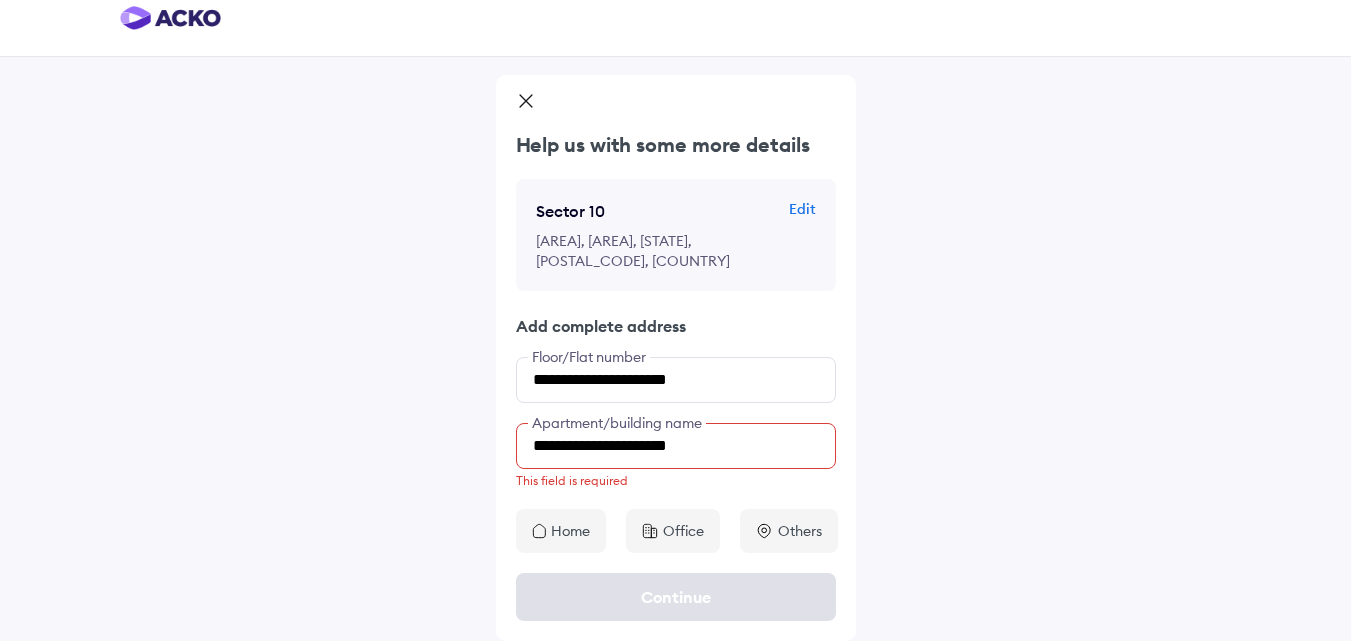 scroll, scrollTop: 0, scrollLeft: 0, axis: both 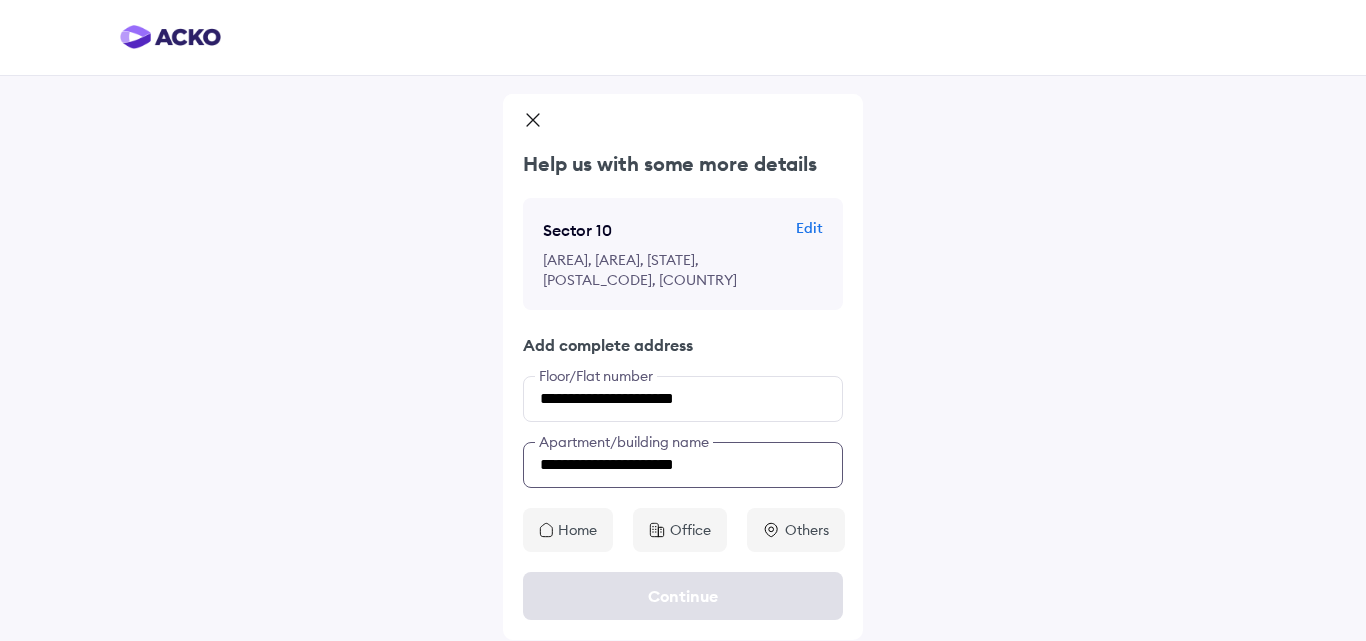 type on "**********" 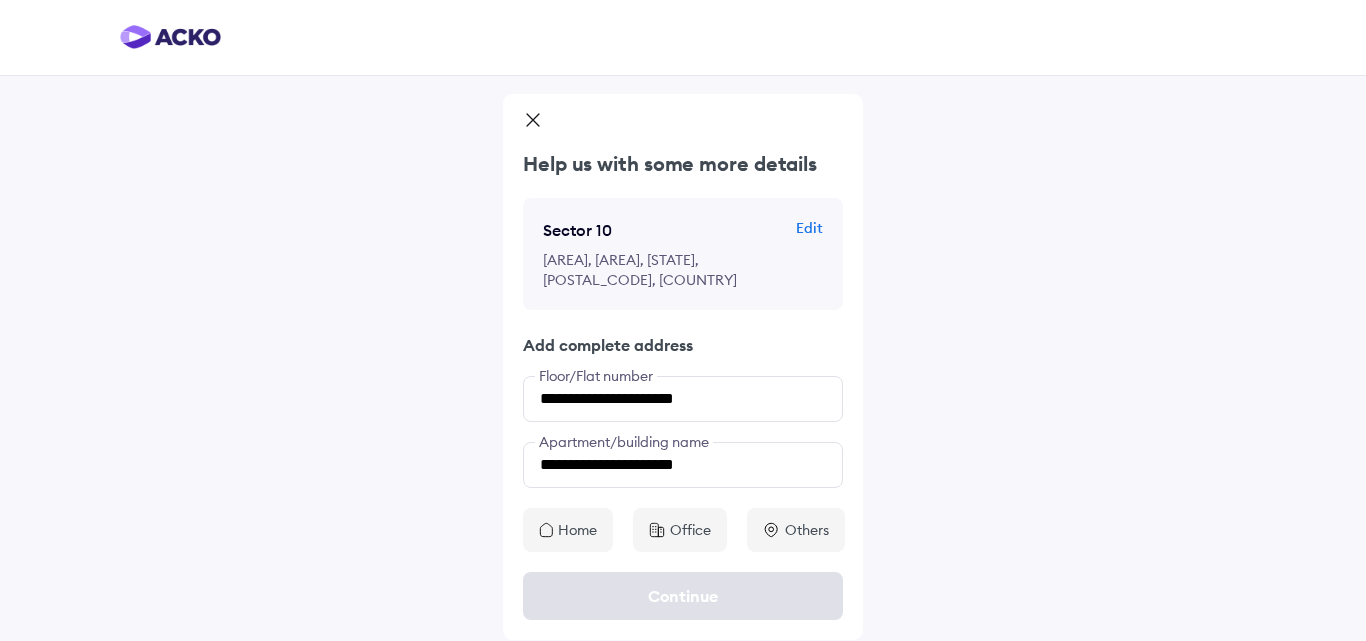 click on "Office" at bounding box center [690, 530] 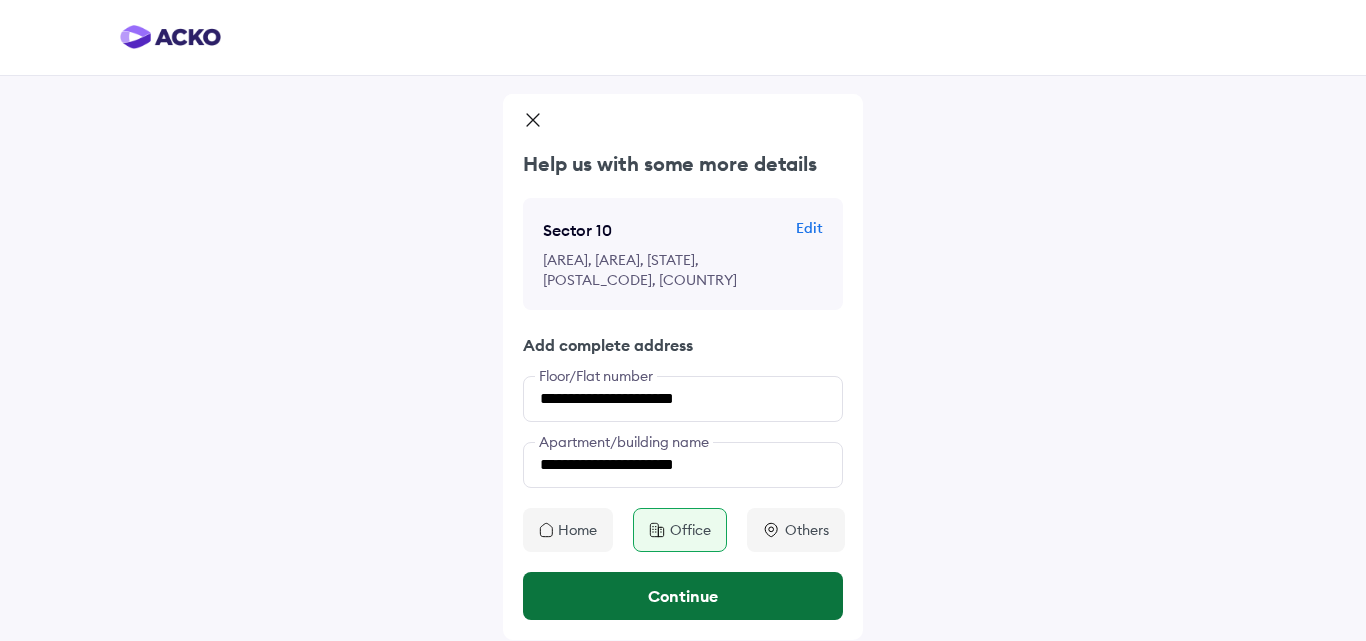click on "Continue" at bounding box center [683, 596] 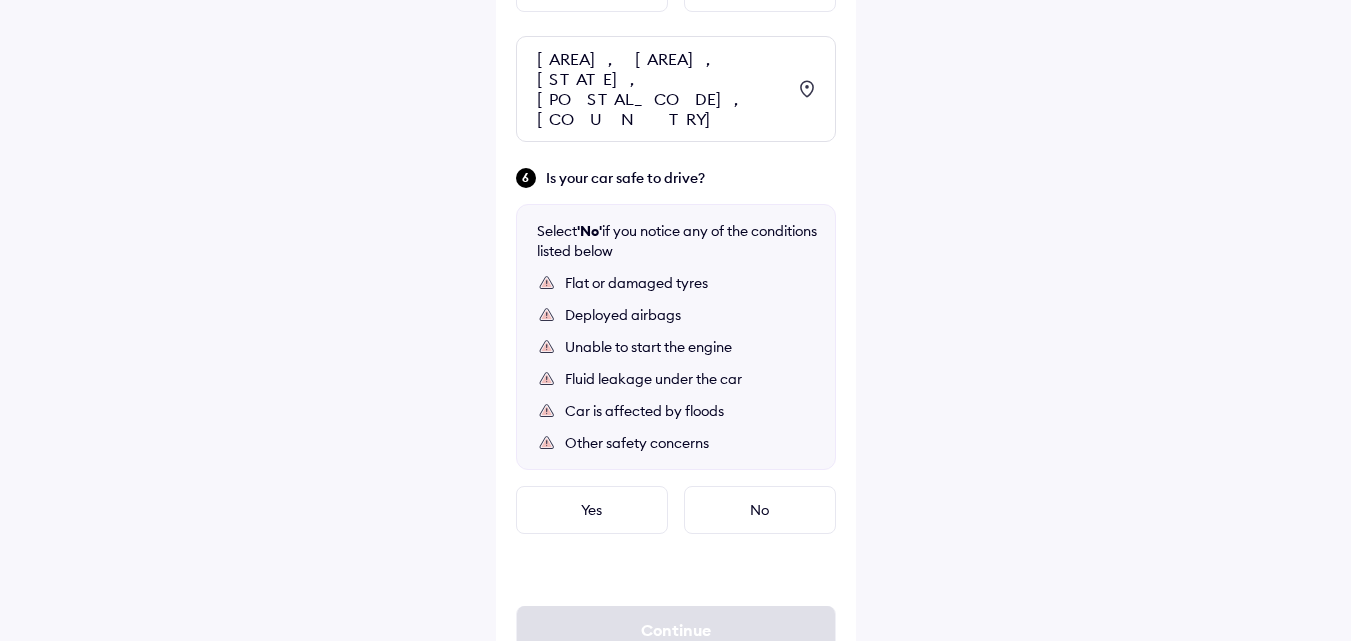 scroll, scrollTop: 1298, scrollLeft: 0, axis: vertical 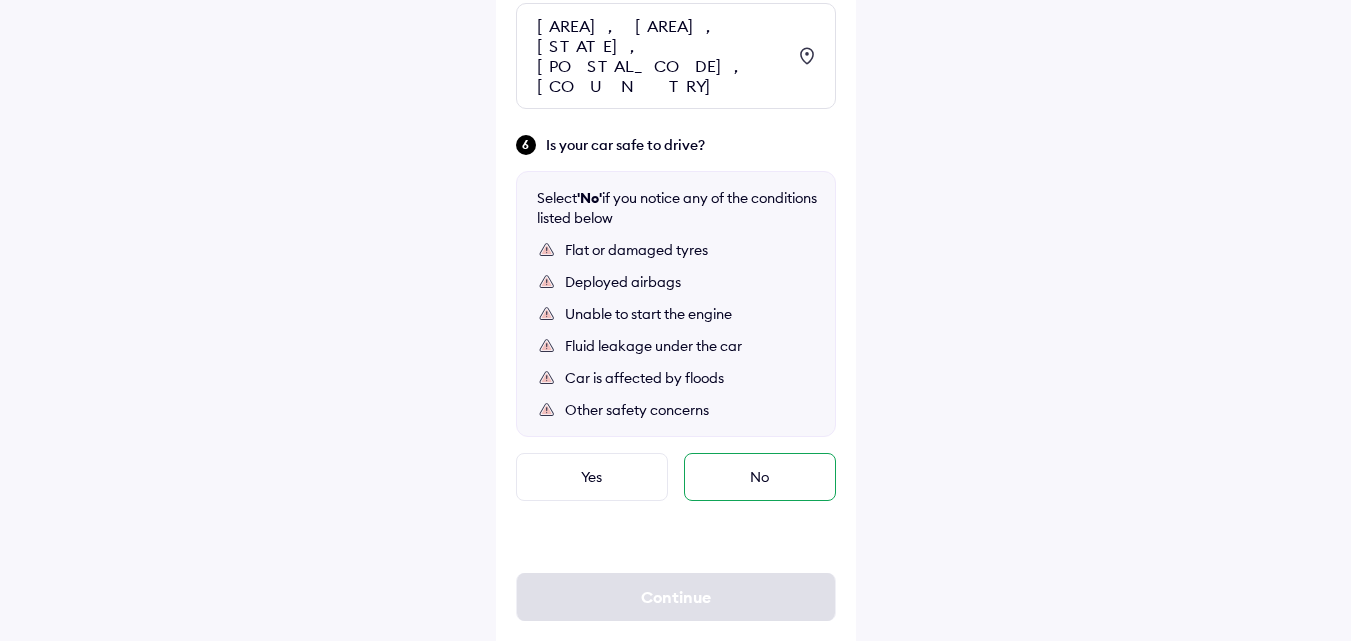 click on "No" at bounding box center (760, 477) 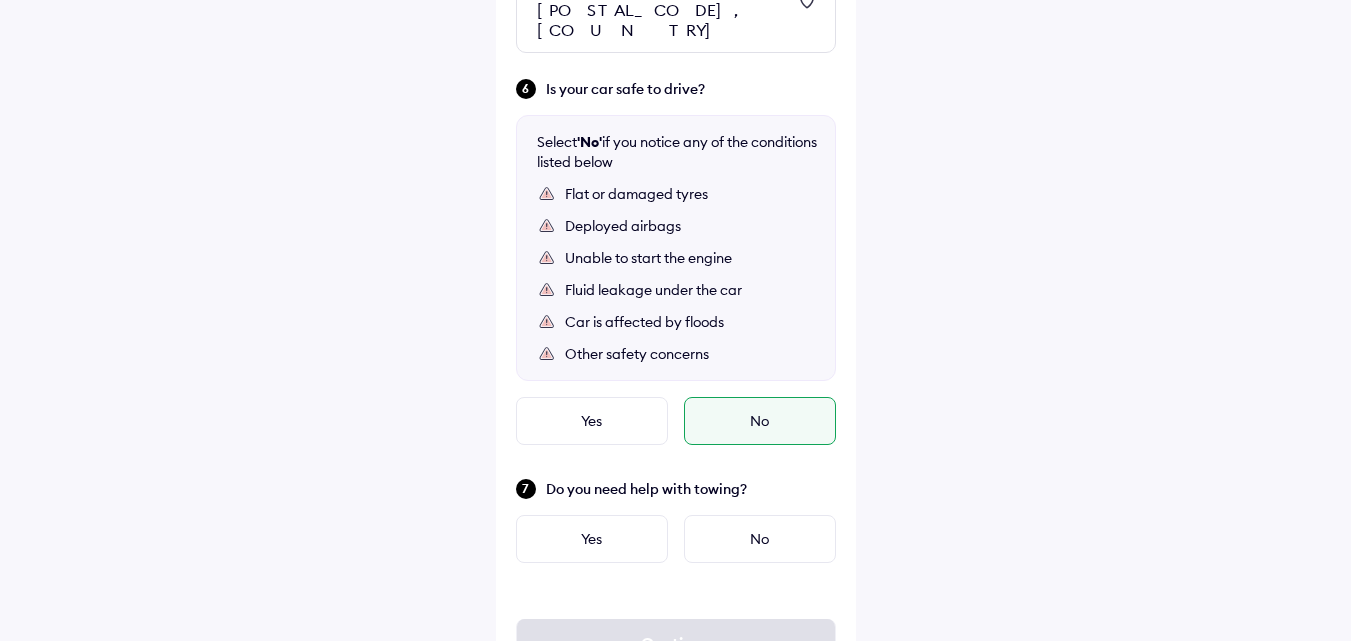 scroll, scrollTop: 1398, scrollLeft: 0, axis: vertical 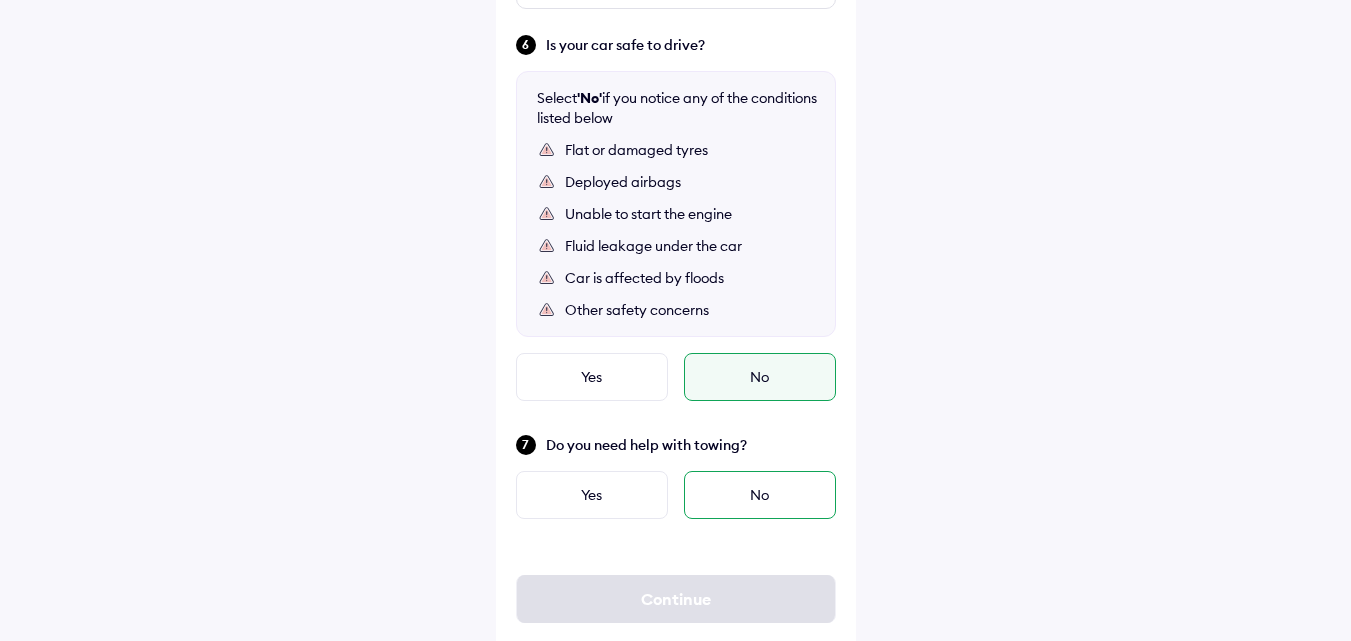 click on "No" at bounding box center [760, 495] 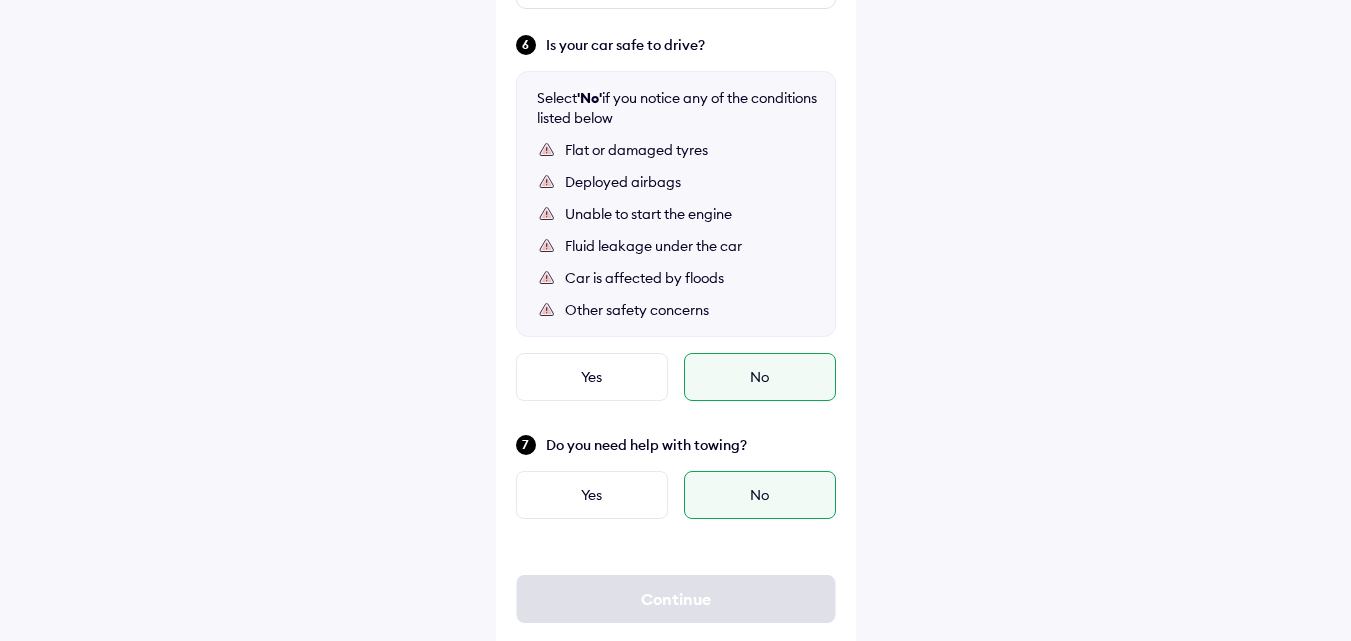 click on "No" at bounding box center (760, 495) 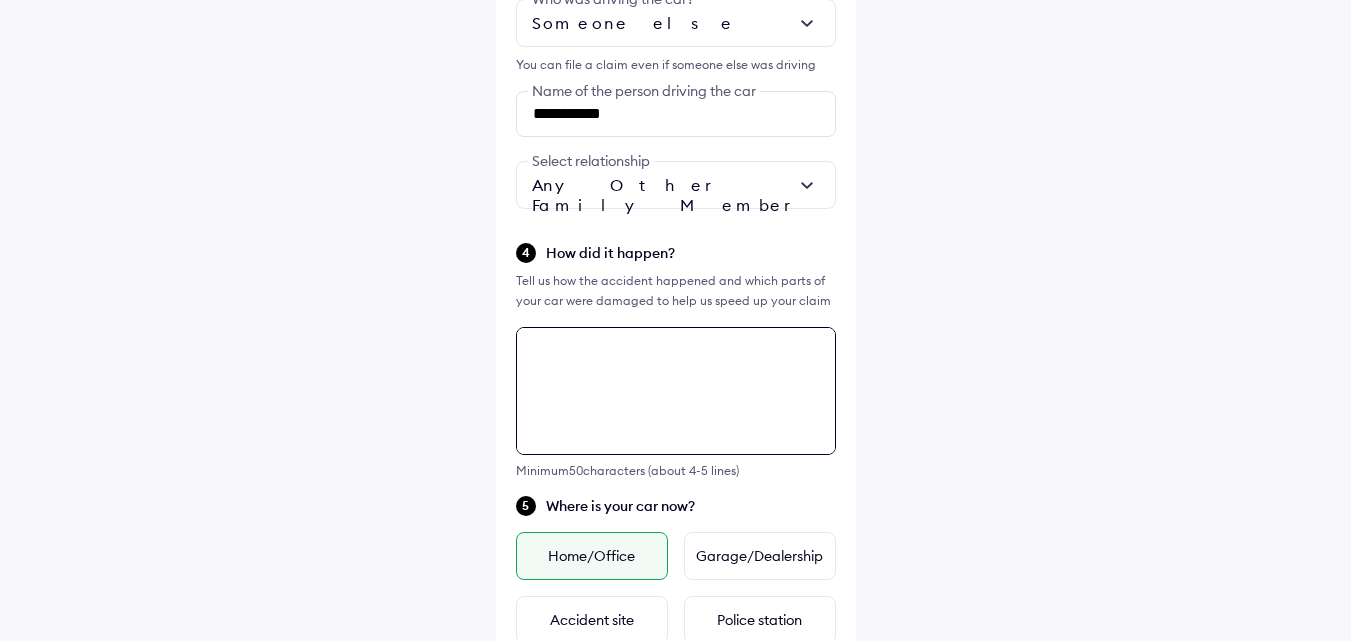 click at bounding box center (676, 391) 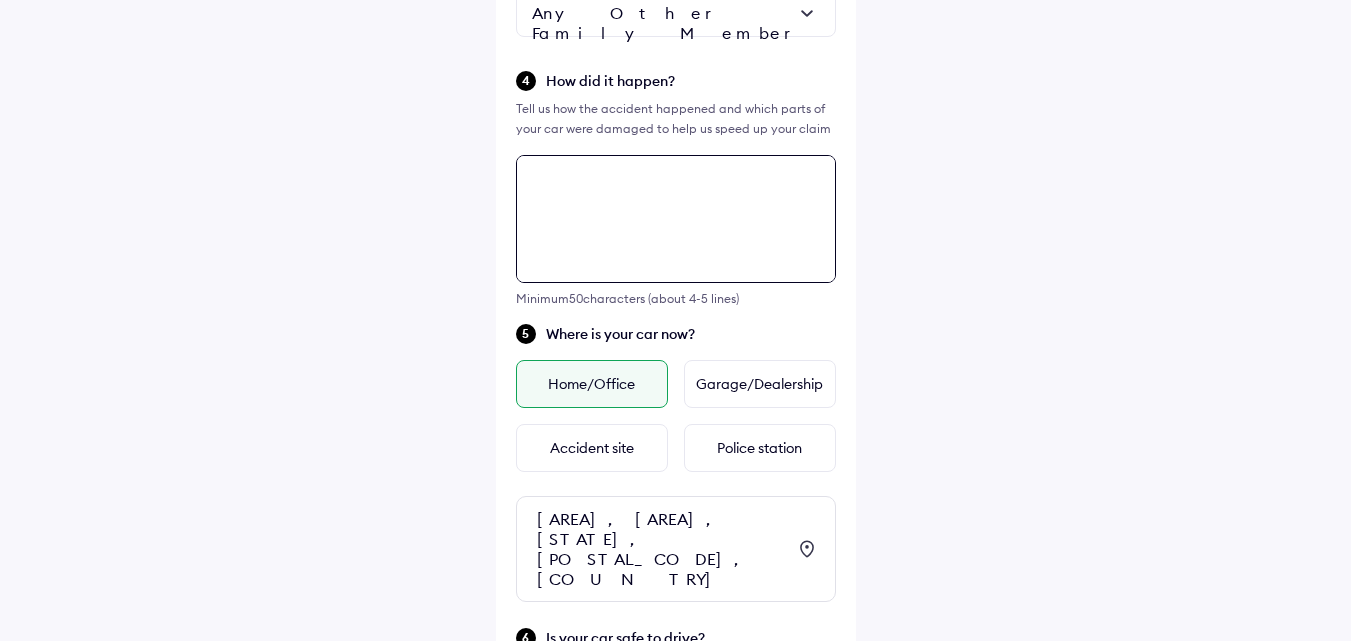 scroll, scrollTop: 760, scrollLeft: 0, axis: vertical 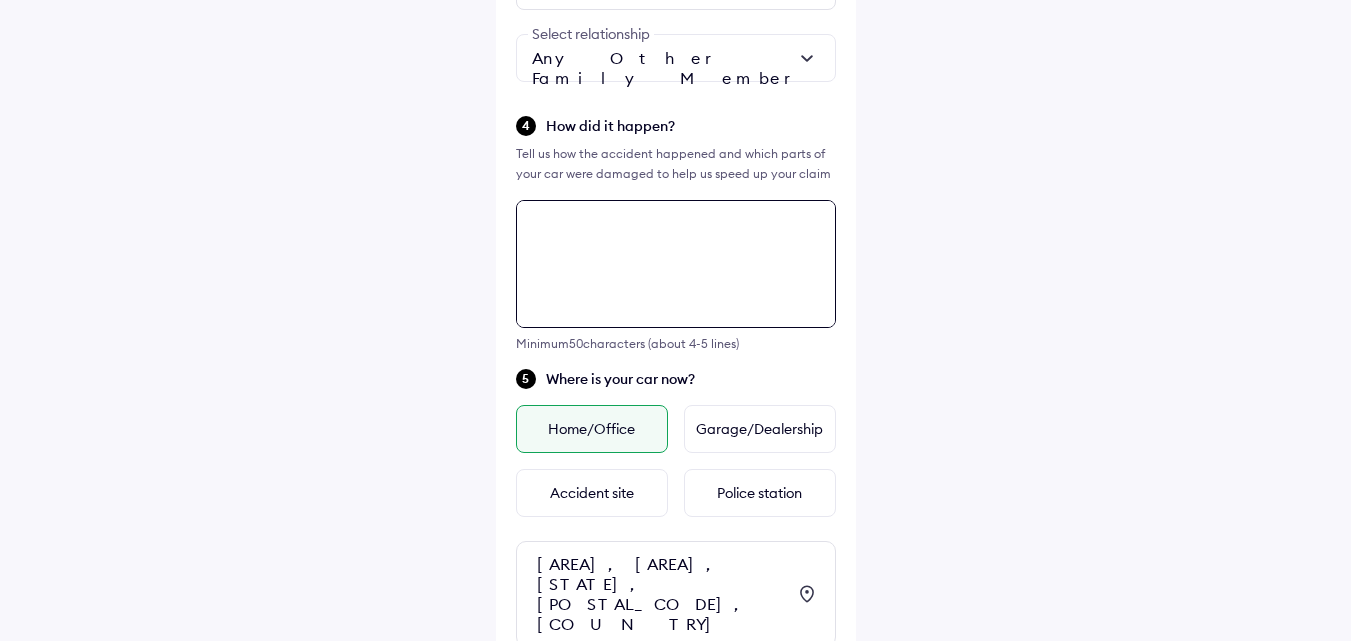 click at bounding box center (676, 264) 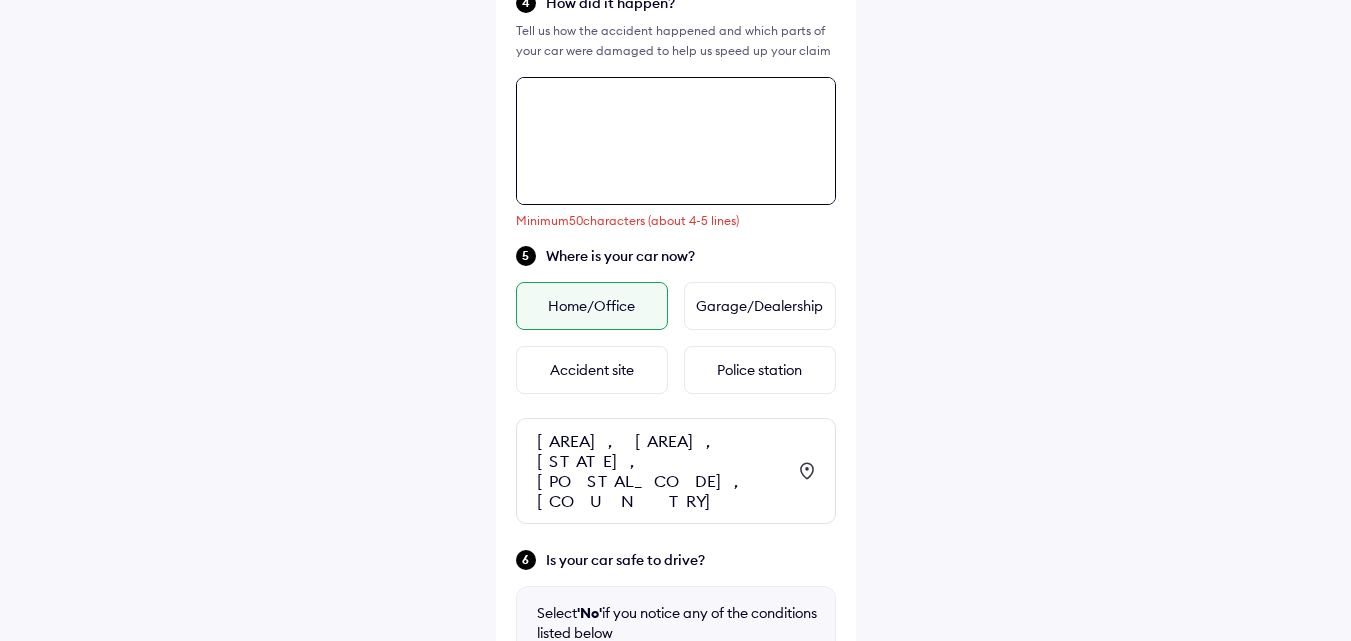 scroll, scrollTop: 960, scrollLeft: 0, axis: vertical 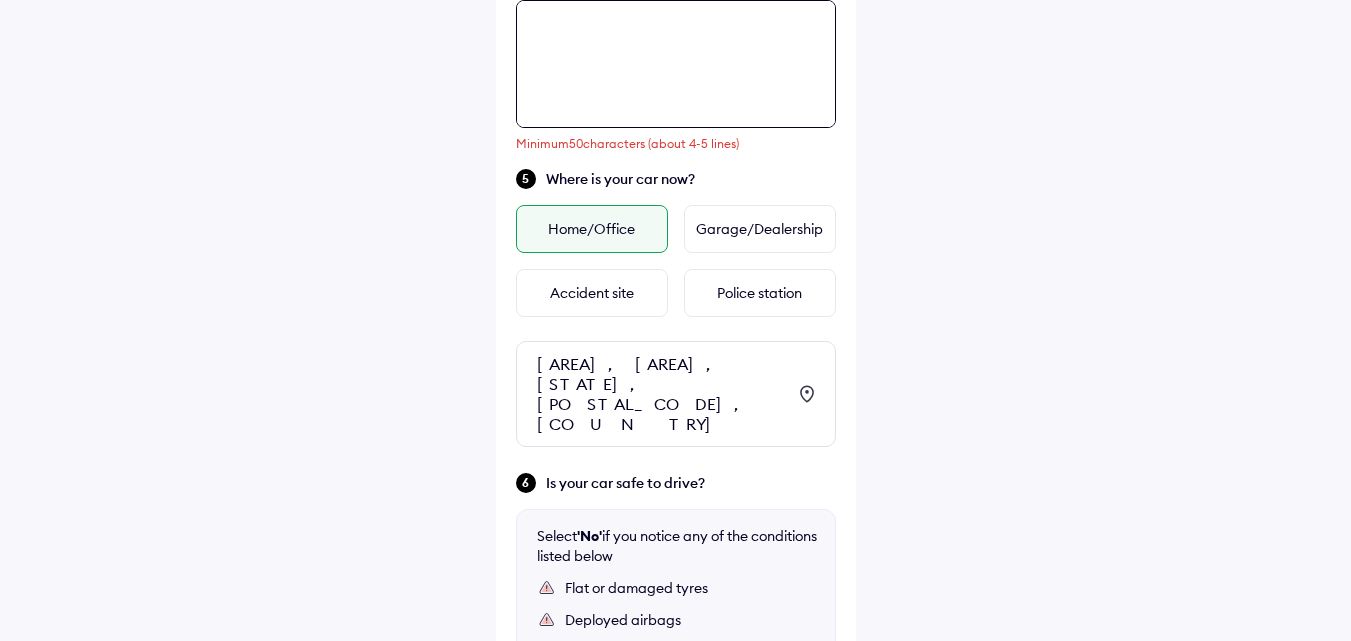 click at bounding box center [676, 64] 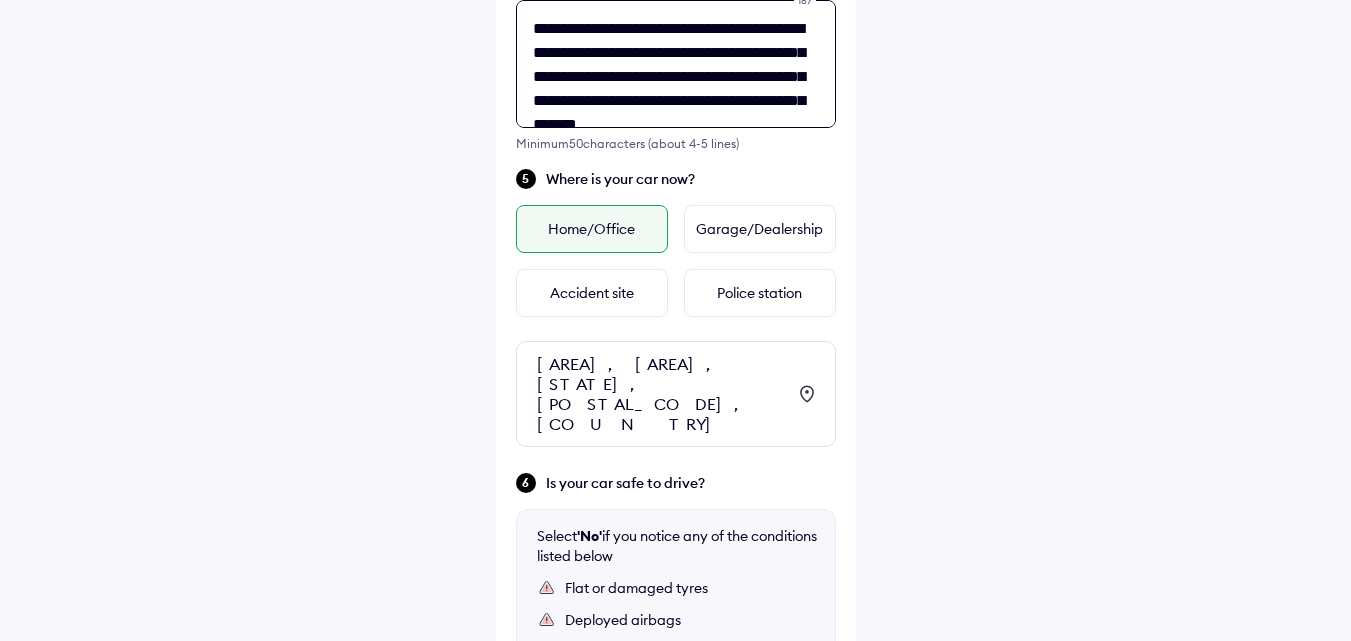 scroll, scrollTop: 32, scrollLeft: 0, axis: vertical 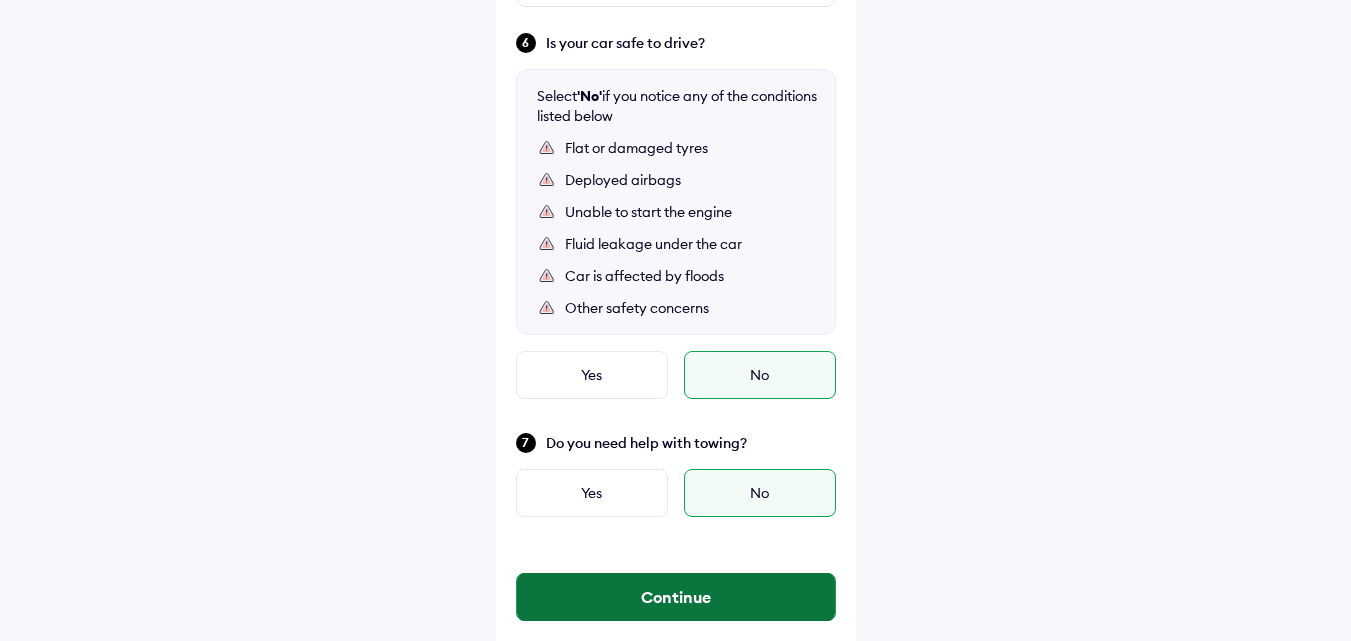 type on "**********" 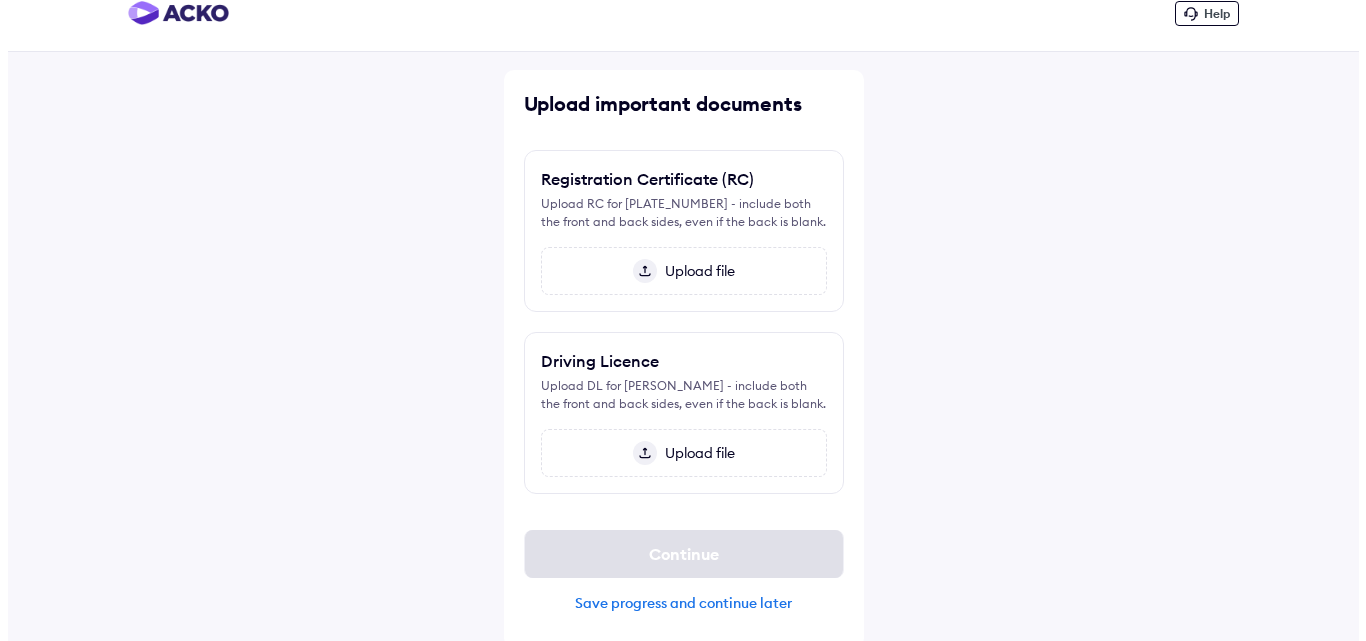 scroll, scrollTop: 31, scrollLeft: 0, axis: vertical 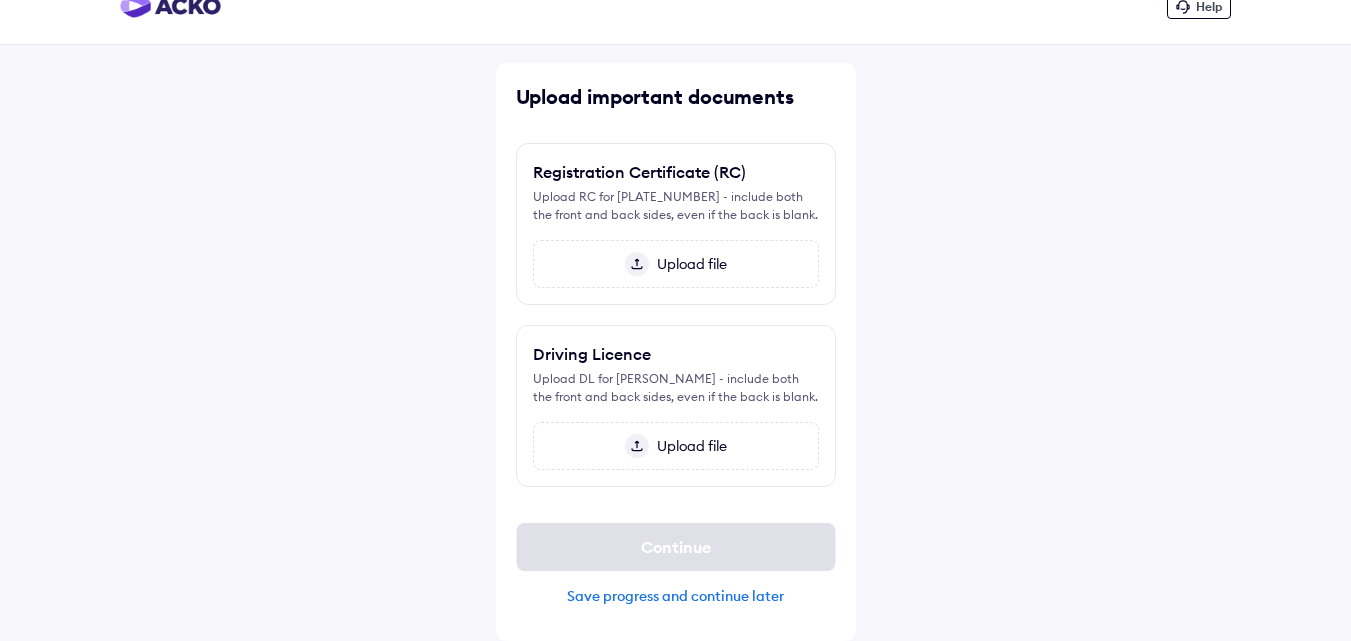 click on "Save progress and continue later" at bounding box center [676, 596] 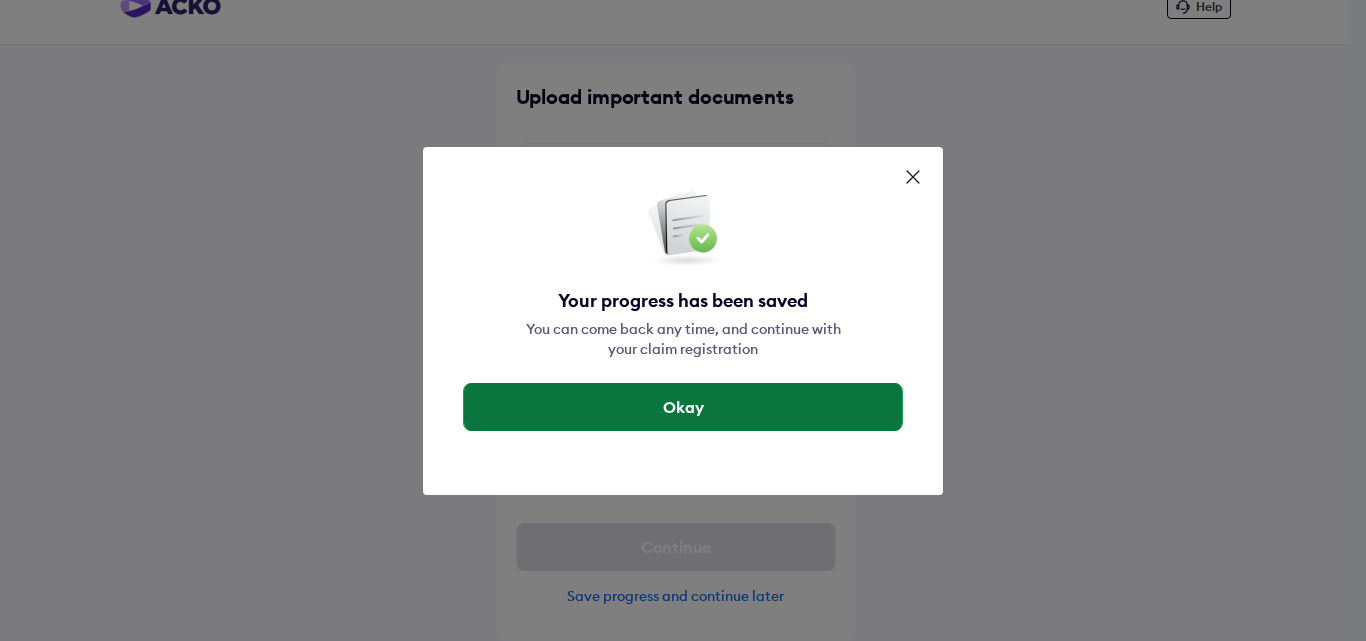 click on "Okay" at bounding box center (683, 407) 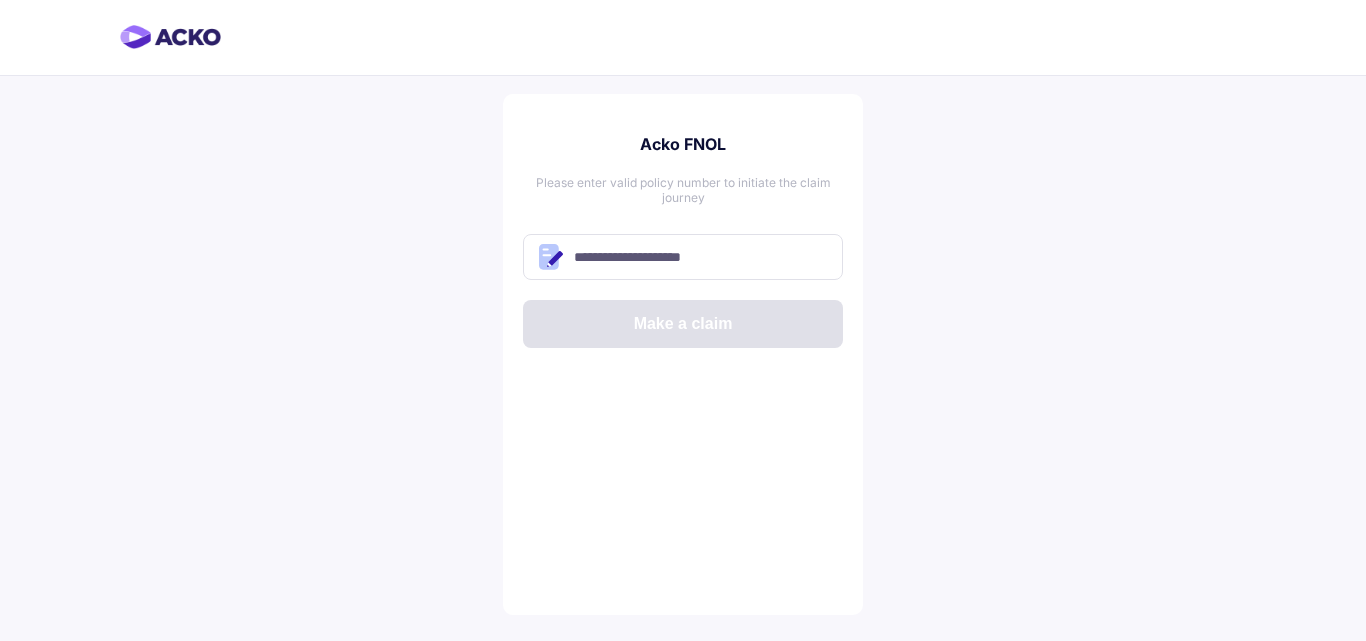 scroll, scrollTop: 0, scrollLeft: 0, axis: both 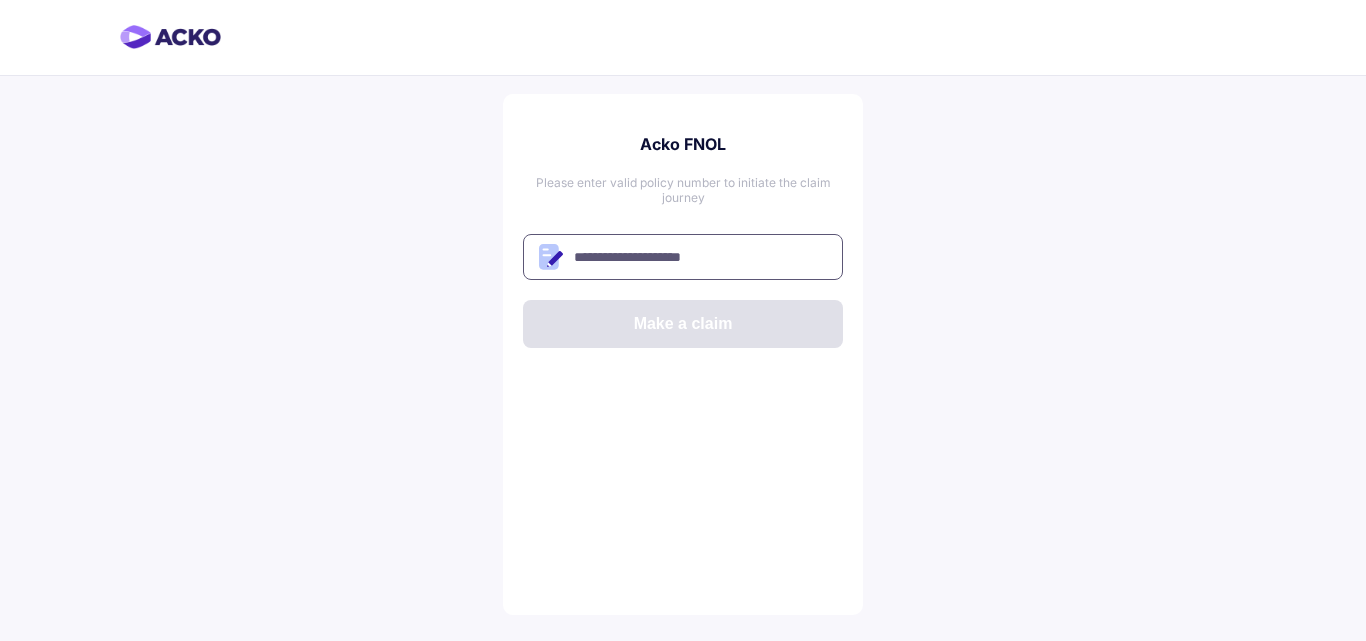 click at bounding box center (683, 257) 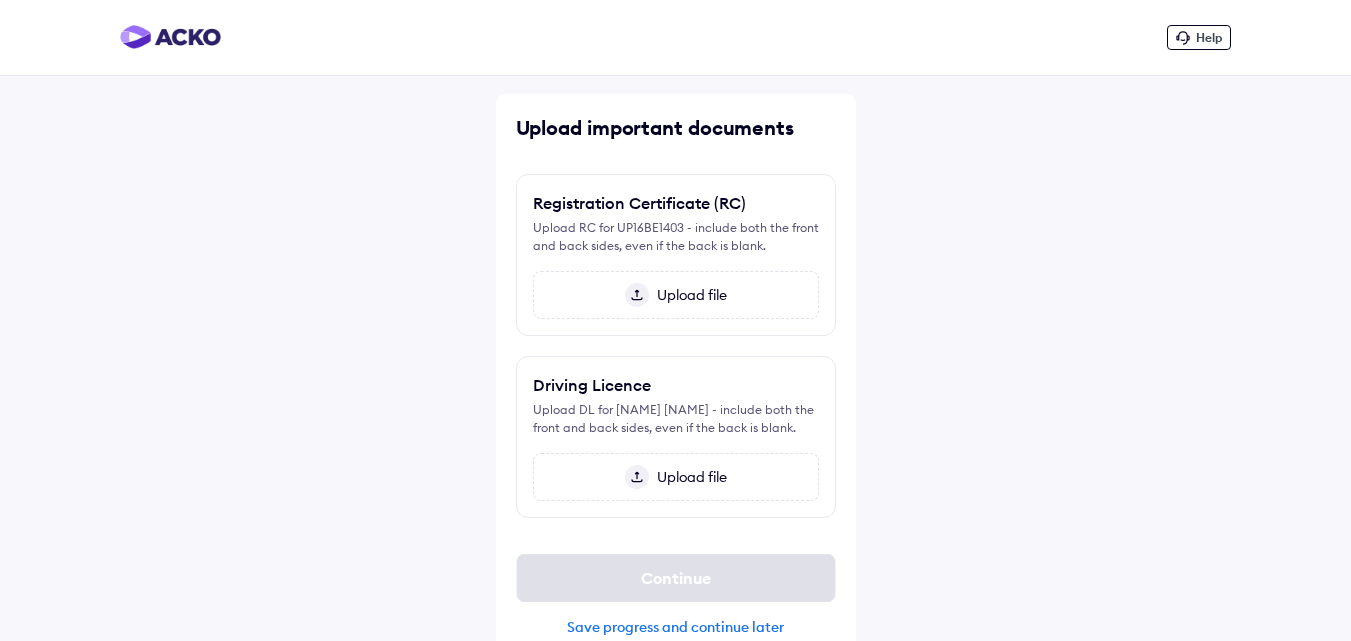 scroll, scrollTop: 31, scrollLeft: 0, axis: vertical 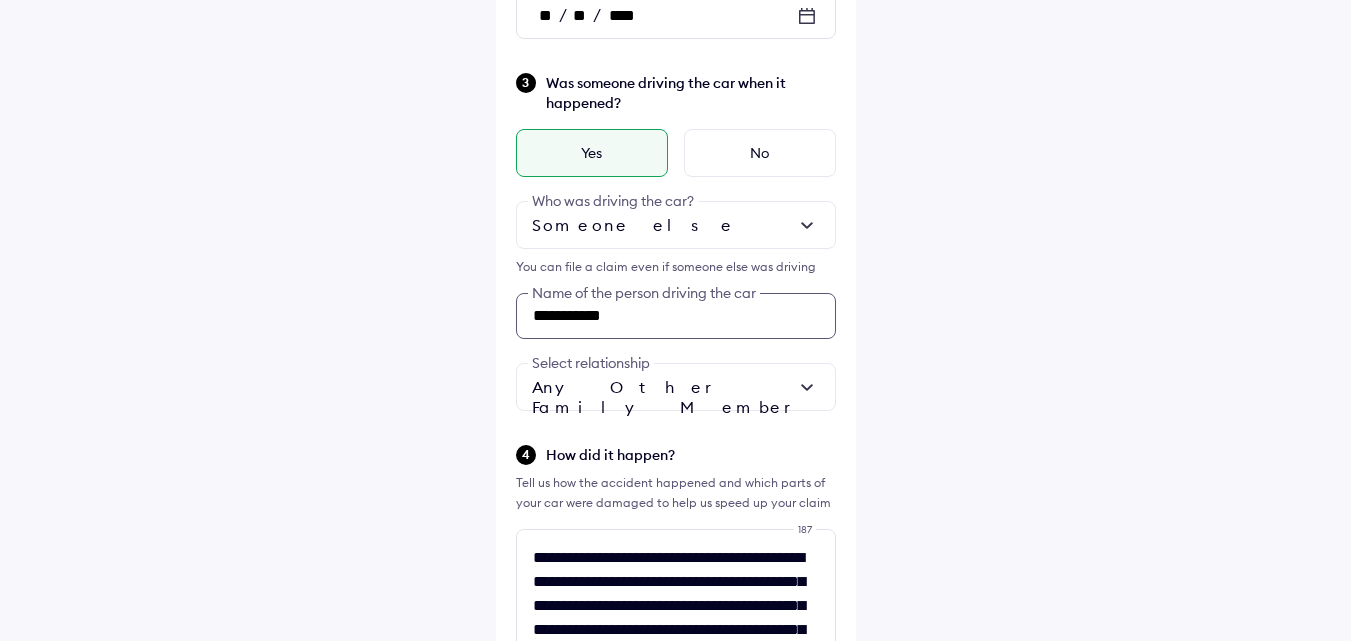 click on "**********" at bounding box center (676, 316) 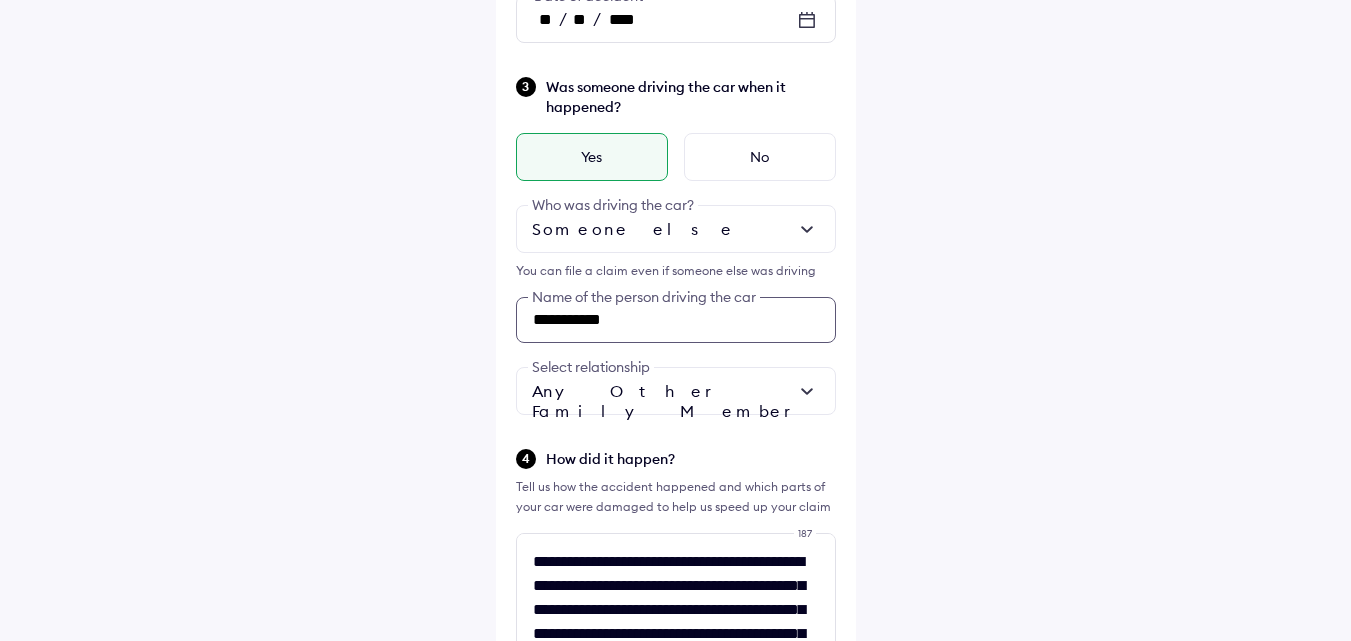 click on "**********" at bounding box center [676, 320] 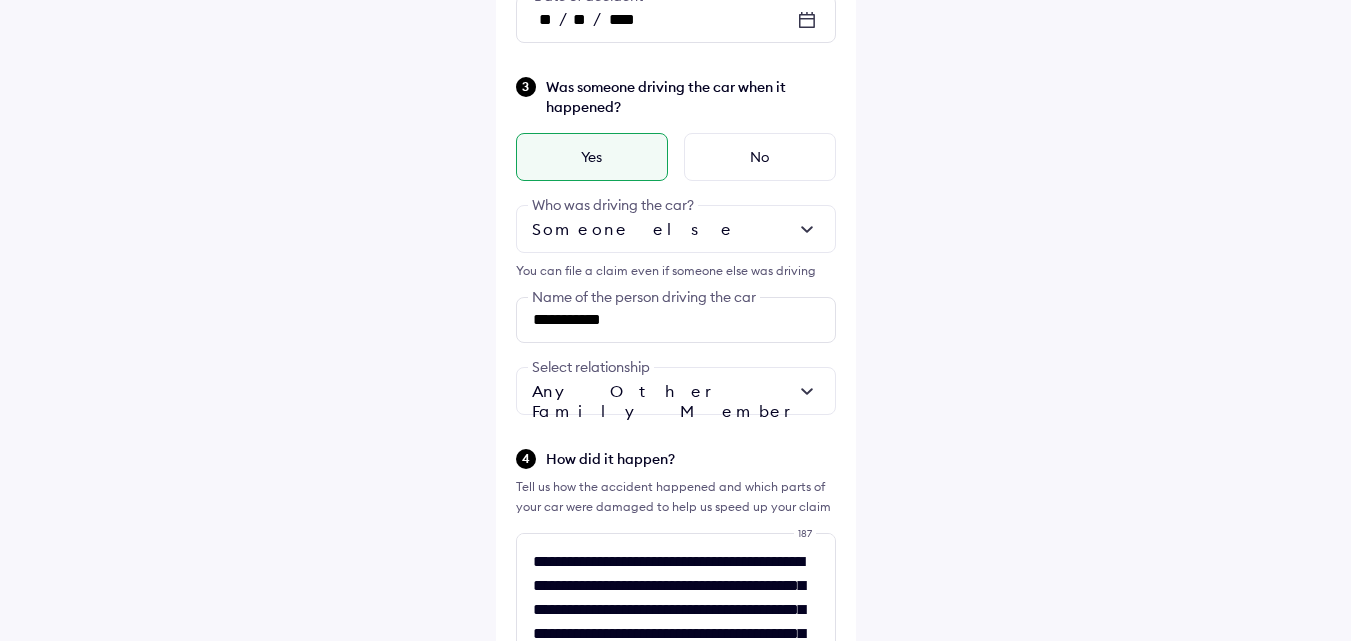 click on "Was someone driving the car when it happened? Yes No Someone else Who was driving the car? You can file a claim even if someone else was driving [FIRST] [LAST] Any Other Family Member Select relationship" at bounding box center [676, 245] 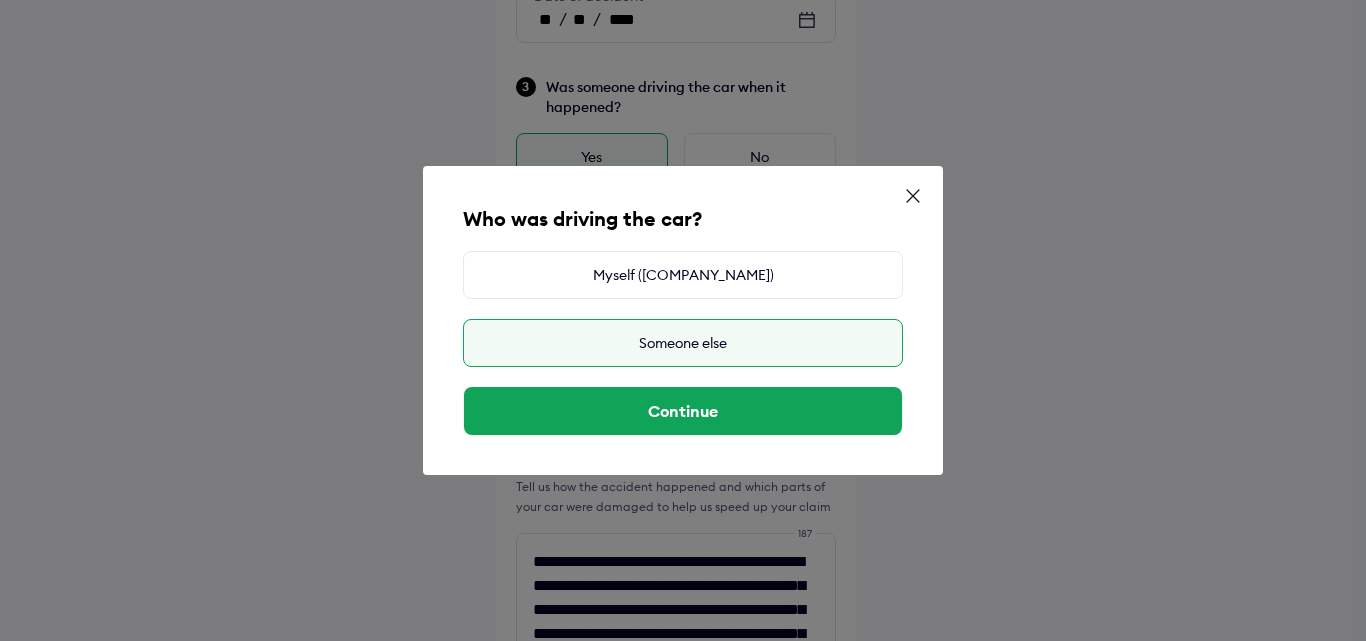 click 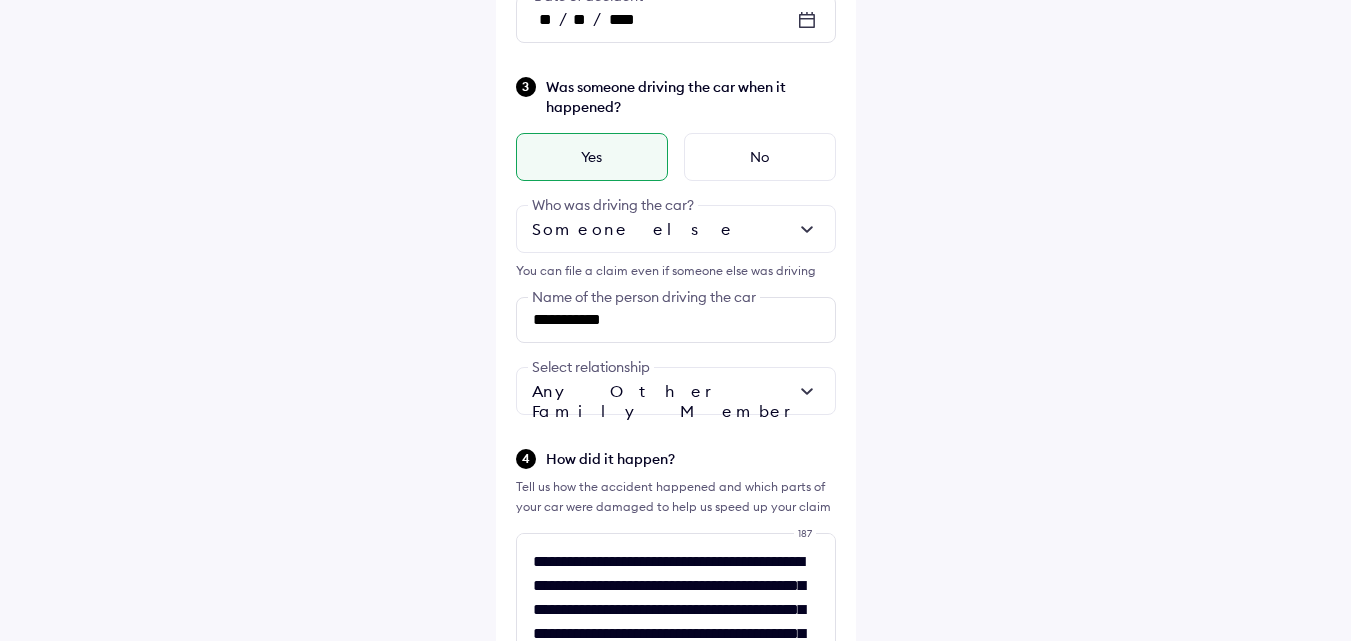 click at bounding box center (676, 229) 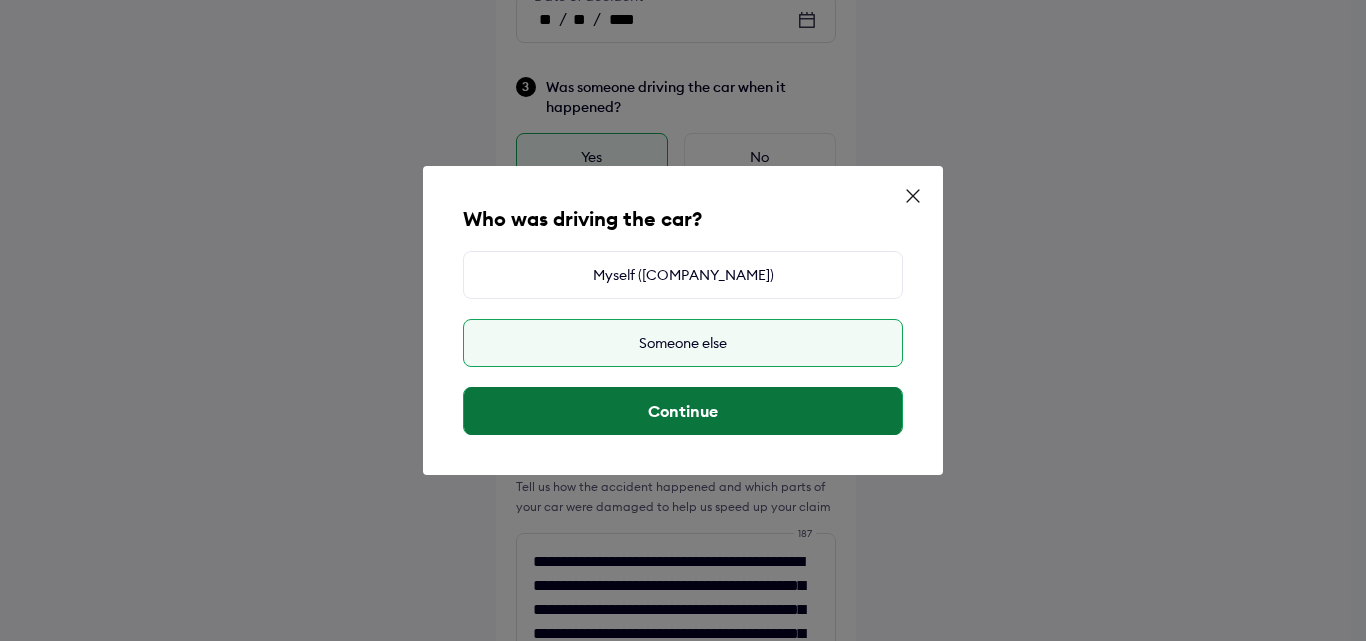 click on "Continue" at bounding box center [683, 411] 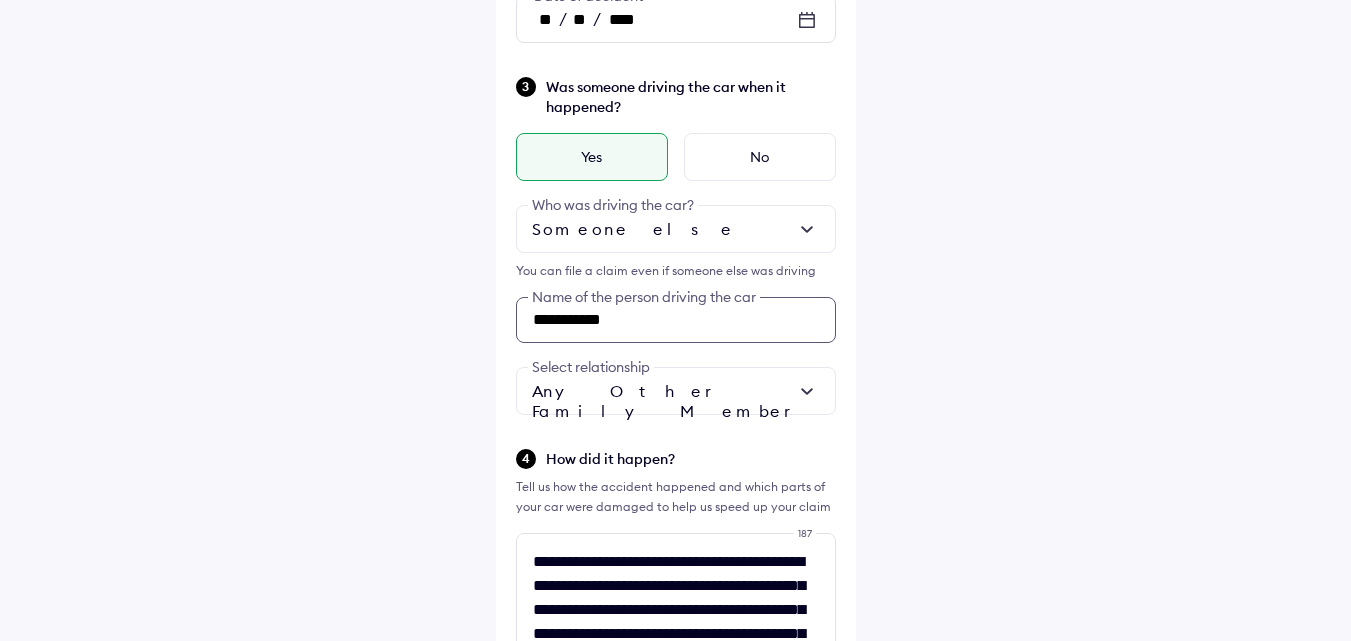 click on "**********" at bounding box center [676, 320] 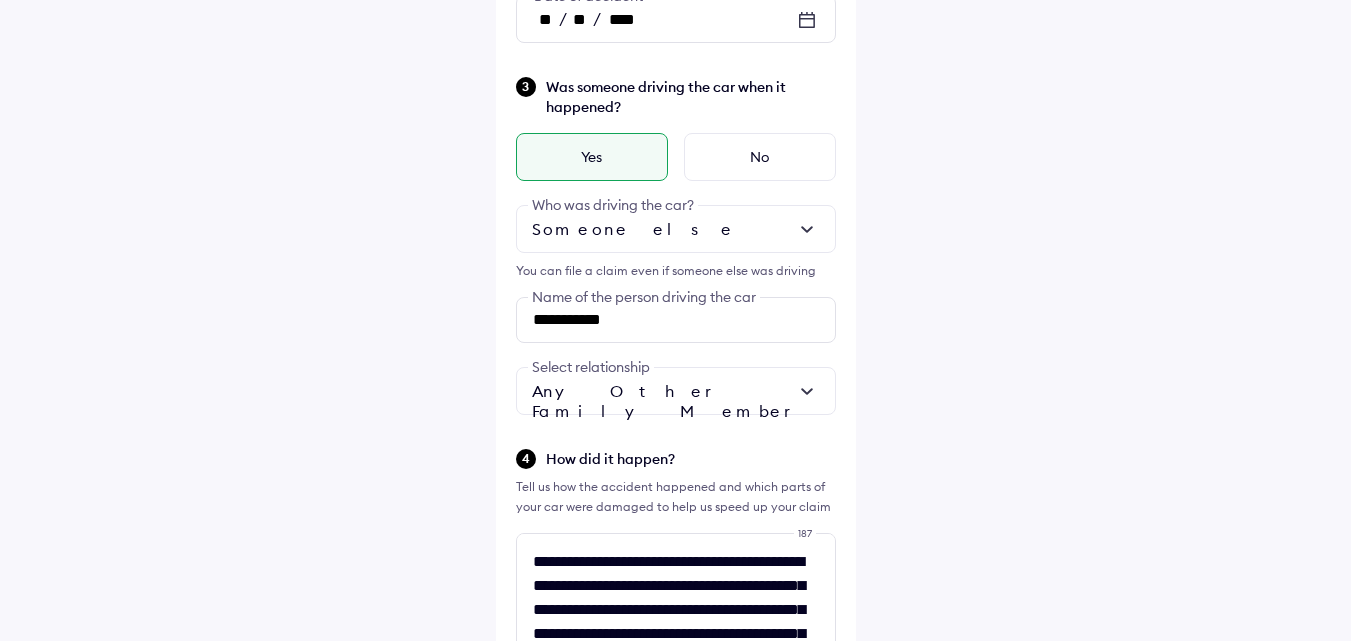 click at bounding box center [676, 229] 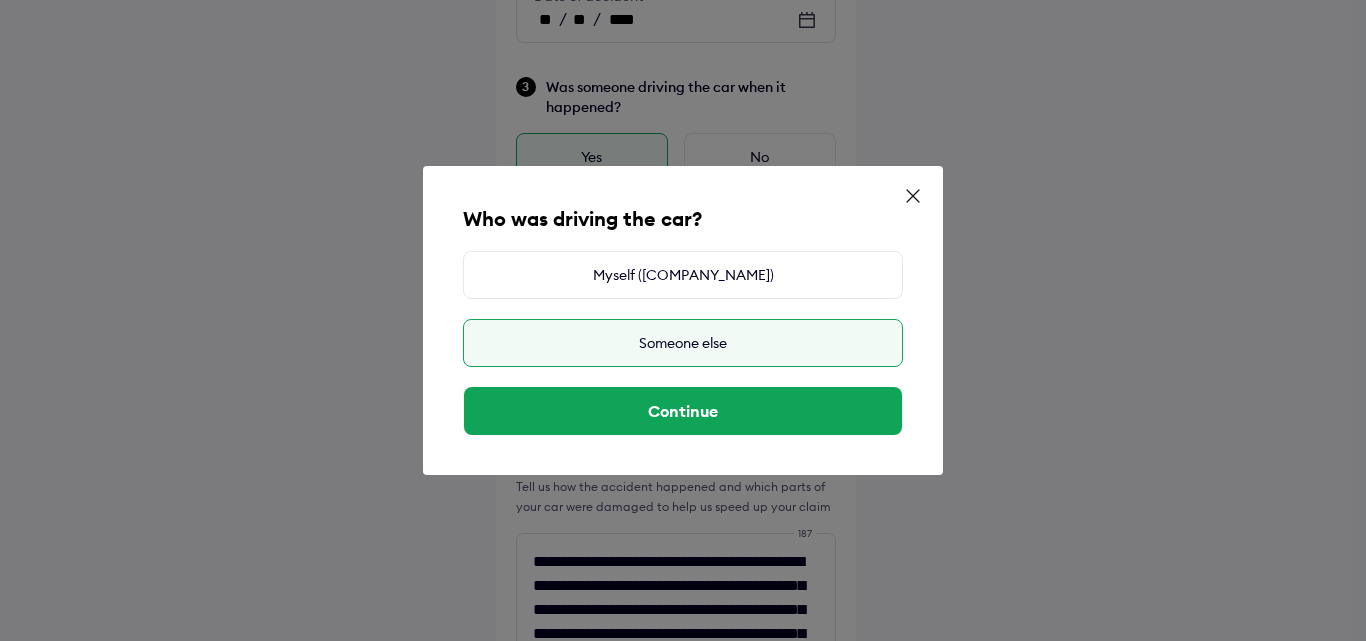 click on "Someone else" at bounding box center [683, 343] 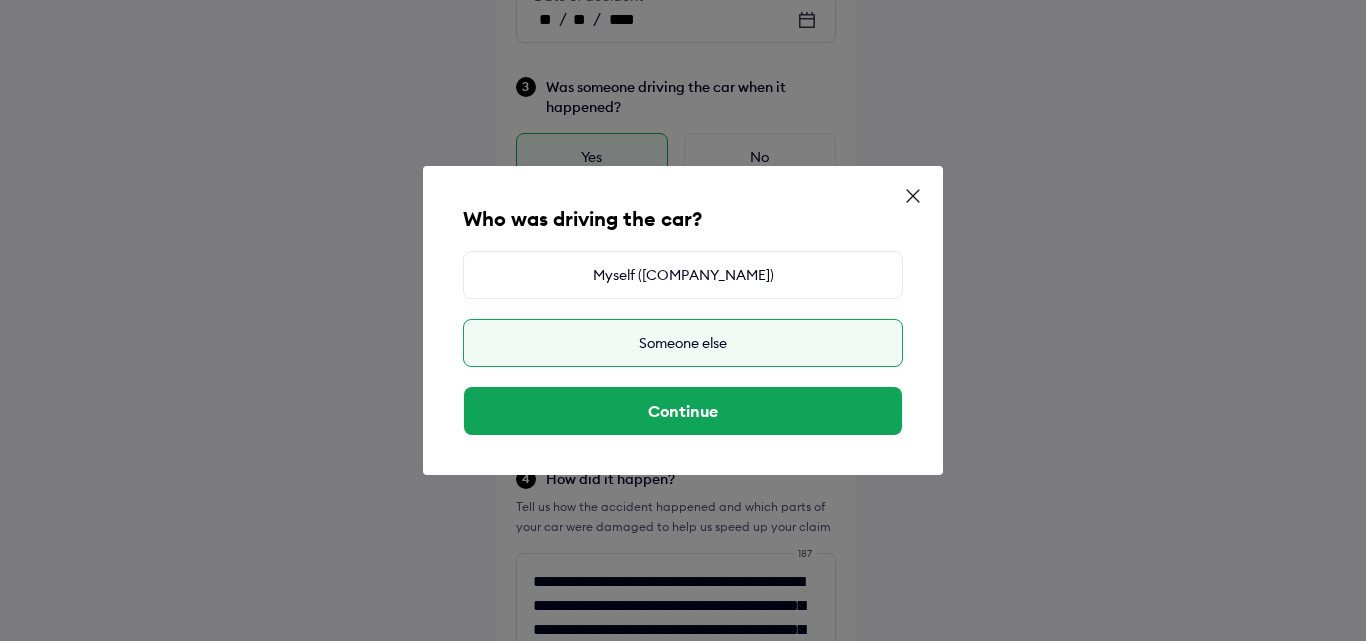 click 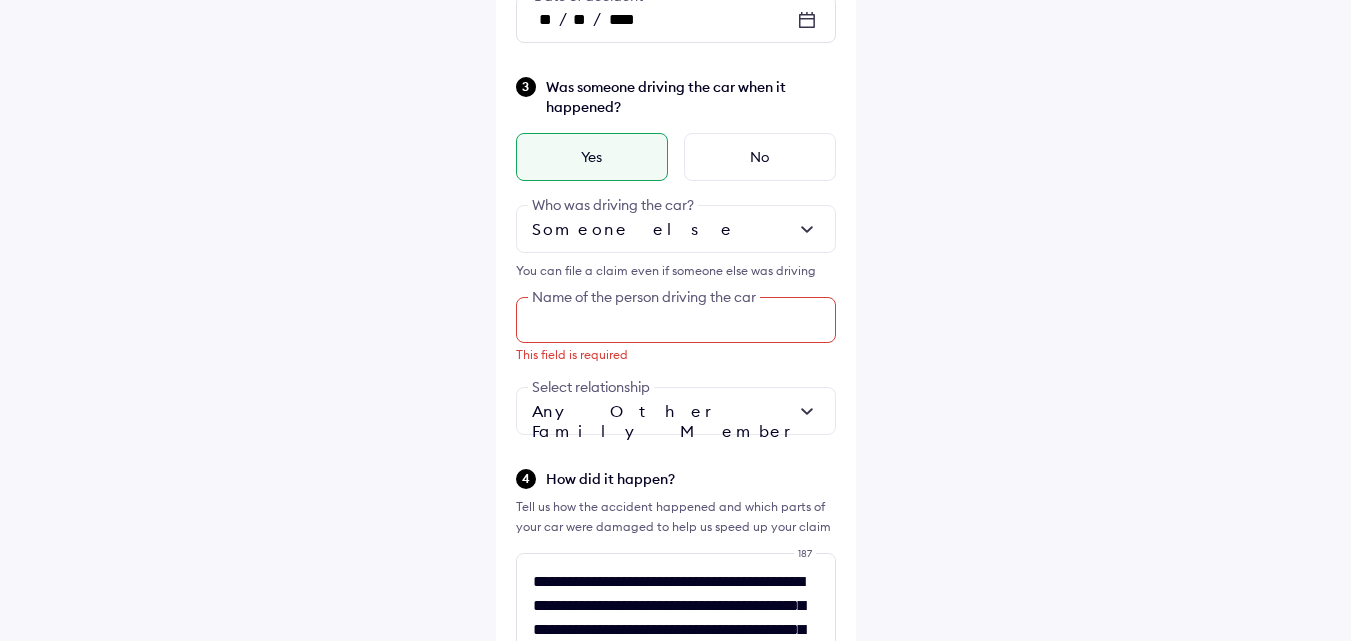 click at bounding box center (676, 320) 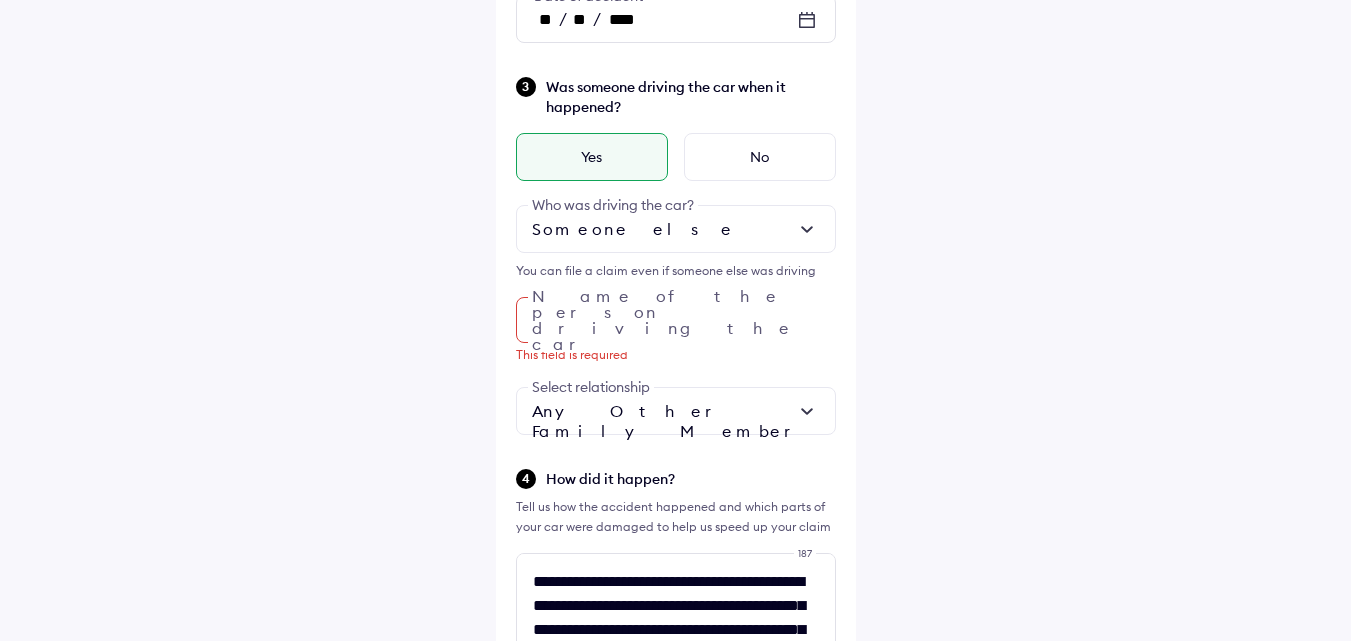 click on "Someone else" at bounding box center (633, 229) 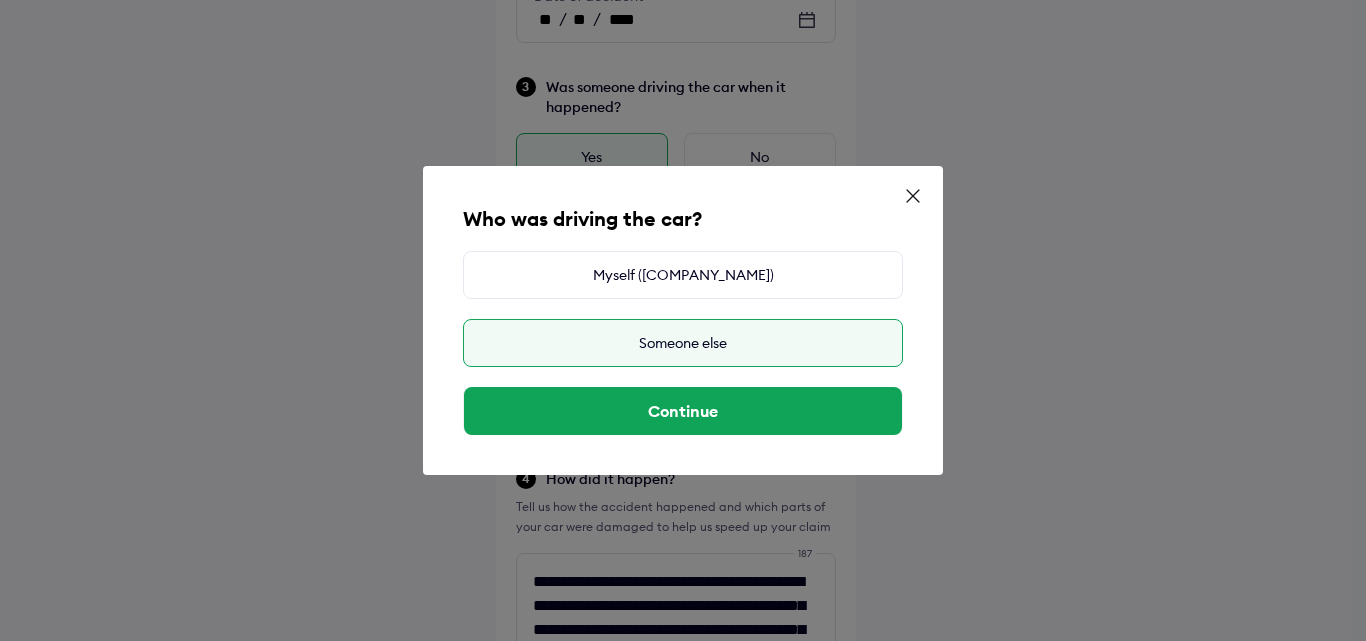 click 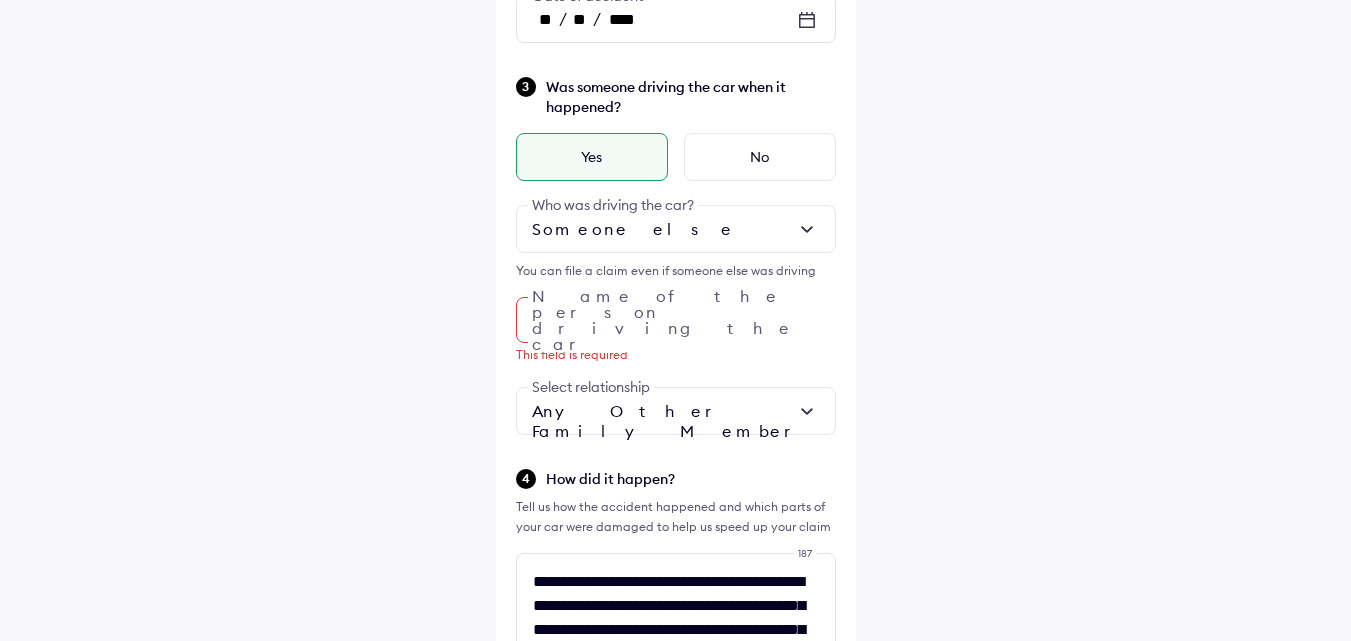 click at bounding box center [676, 229] 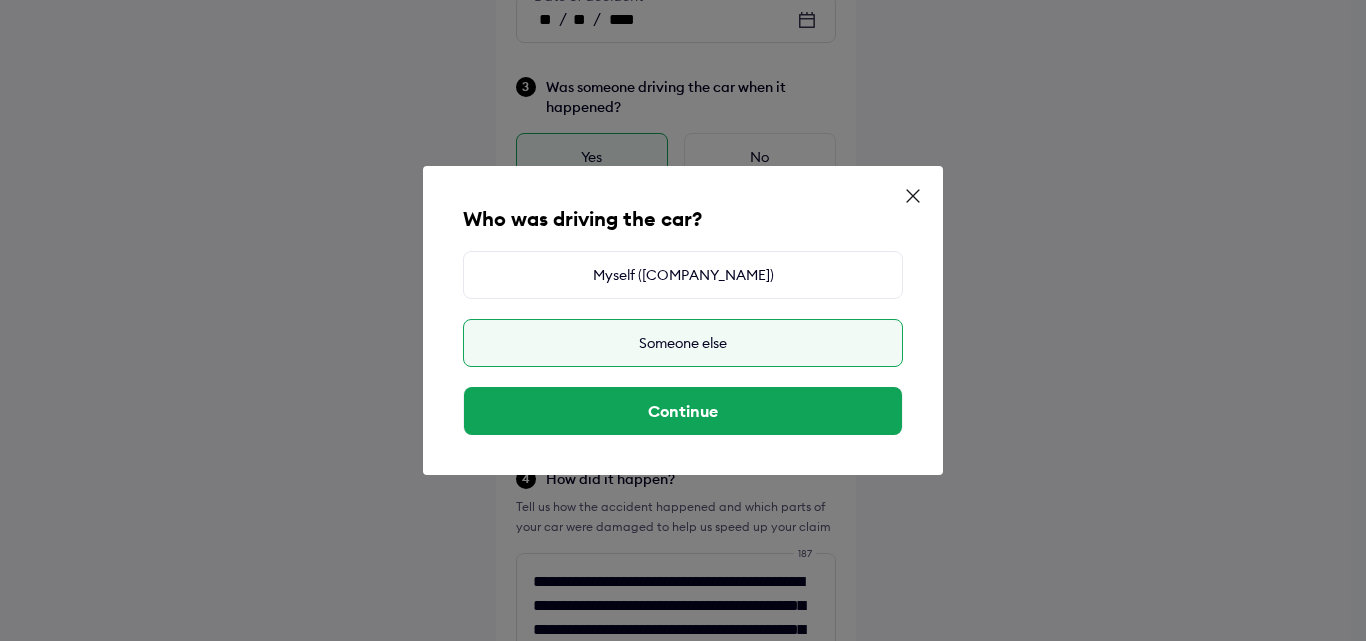 click 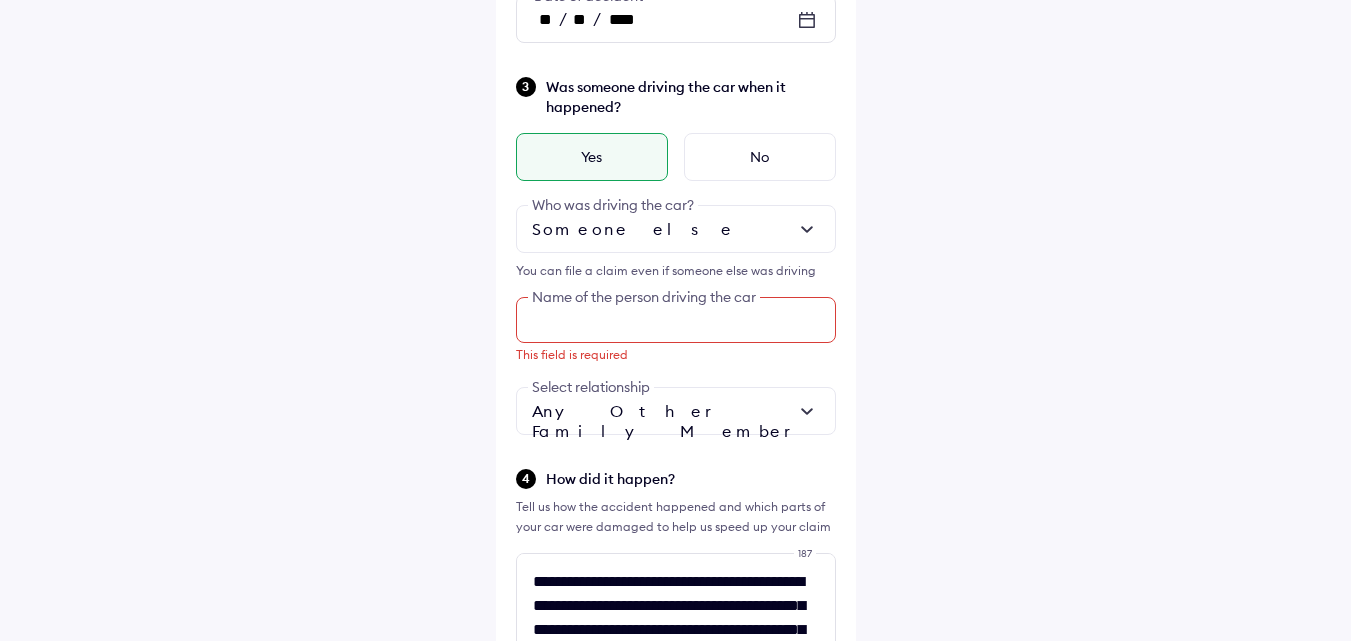 click at bounding box center [676, 320] 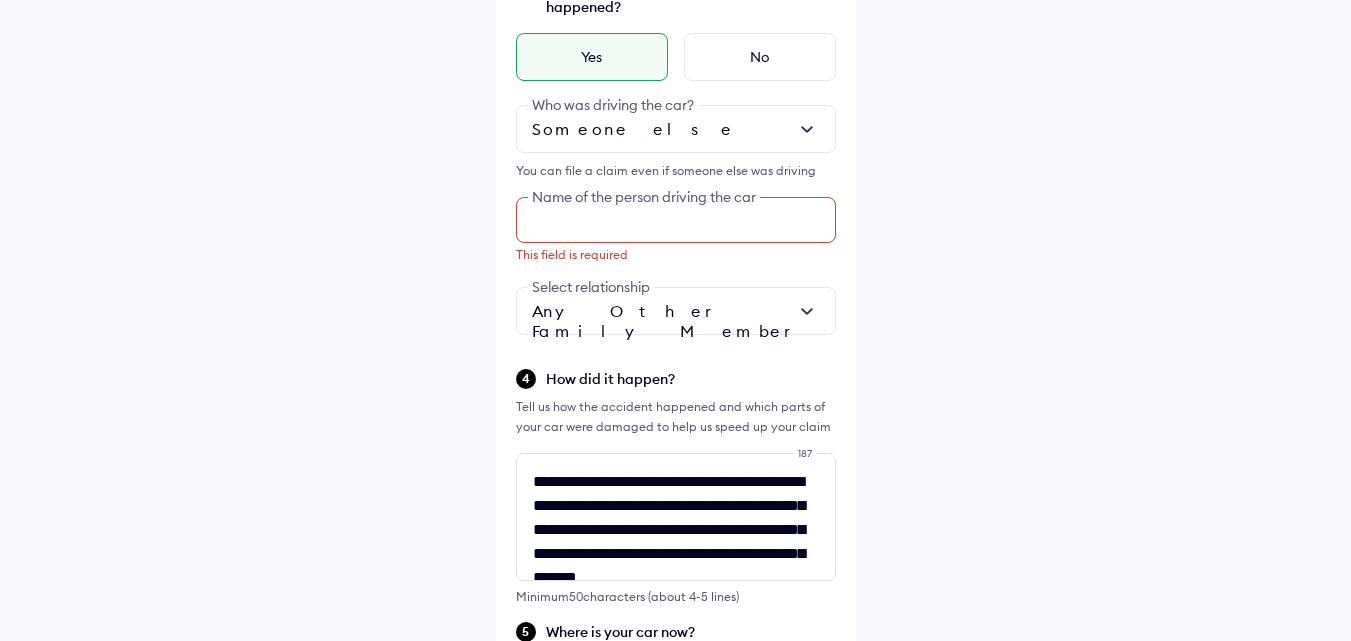 scroll, scrollTop: 627, scrollLeft: 0, axis: vertical 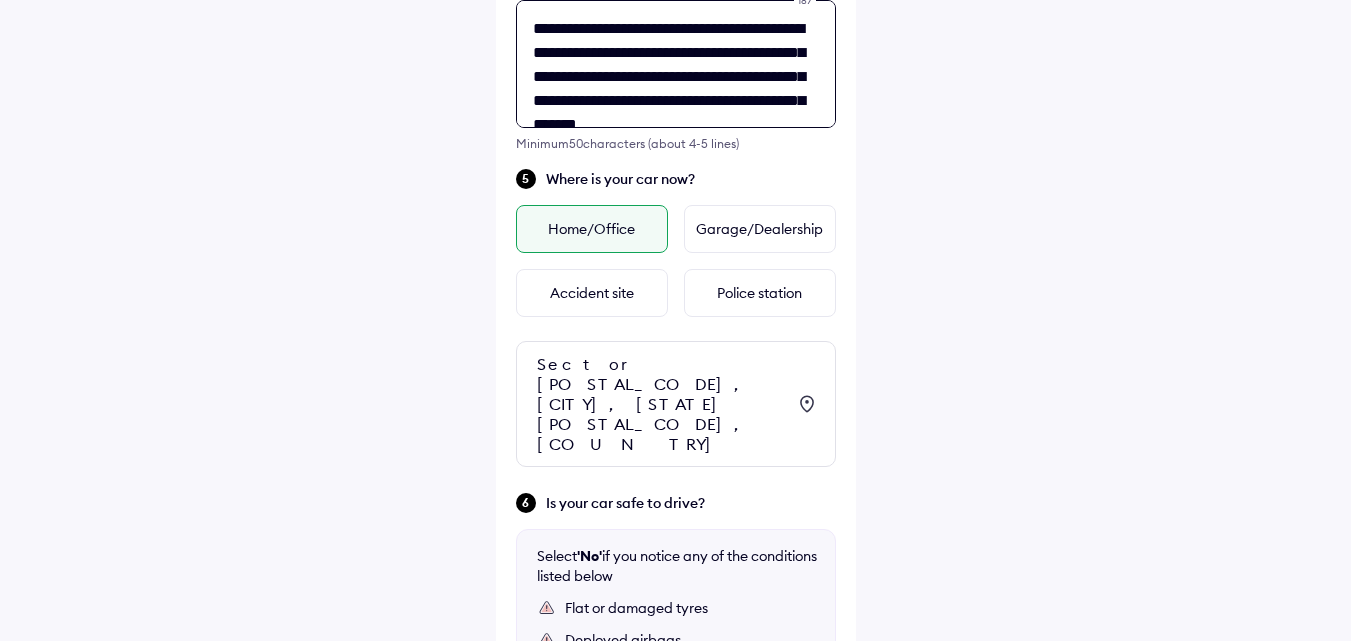 drag, startPoint x: 533, startPoint y: 381, endPoint x: 625, endPoint y: 397, distance: 93.38094 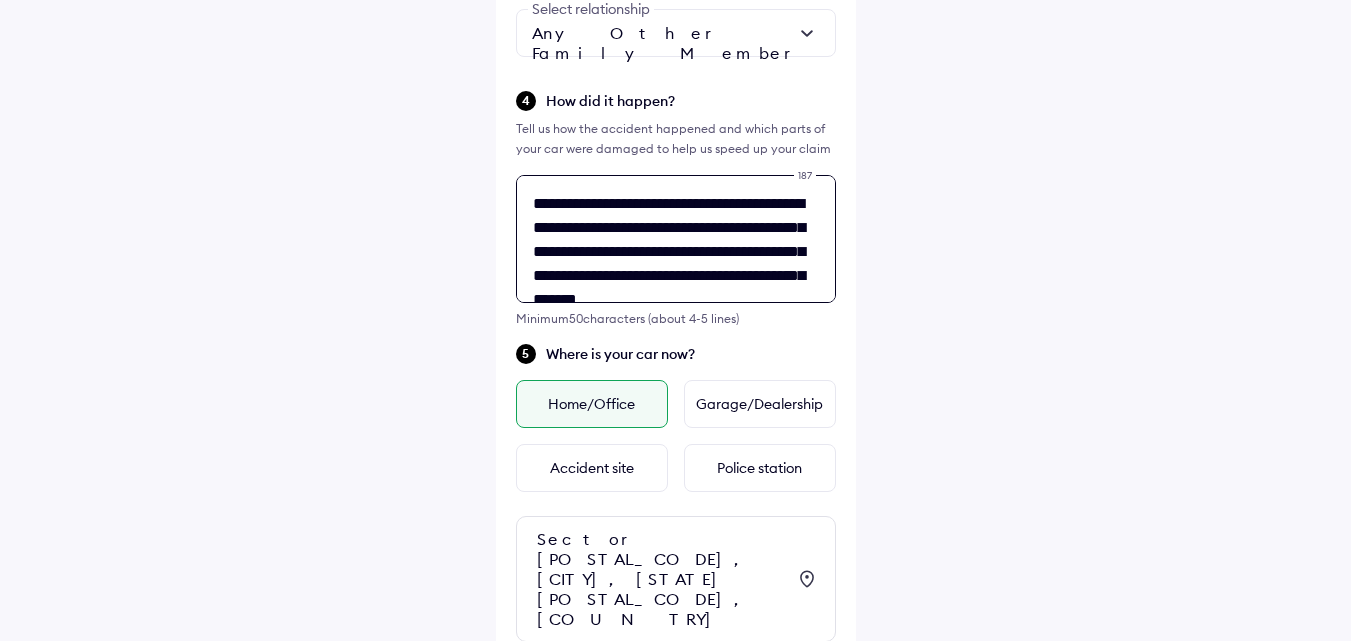 scroll, scrollTop: 780, scrollLeft: 0, axis: vertical 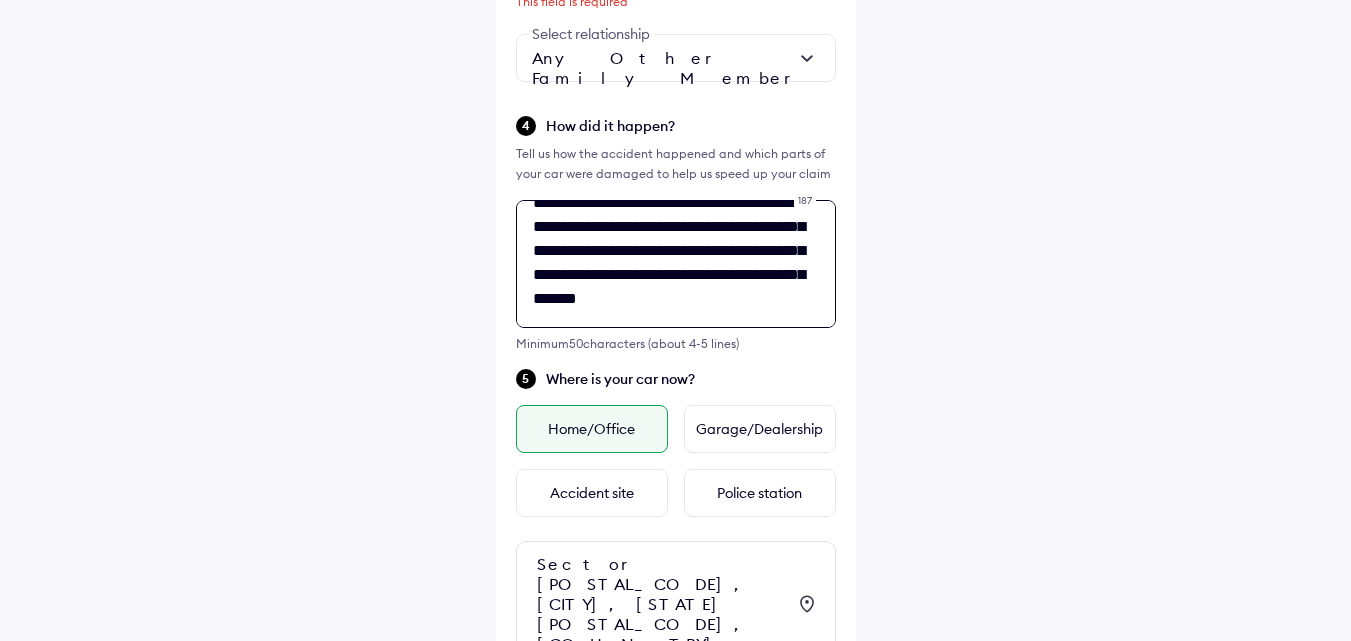 drag, startPoint x: 533, startPoint y: 233, endPoint x: 792, endPoint y: 297, distance: 266.7902 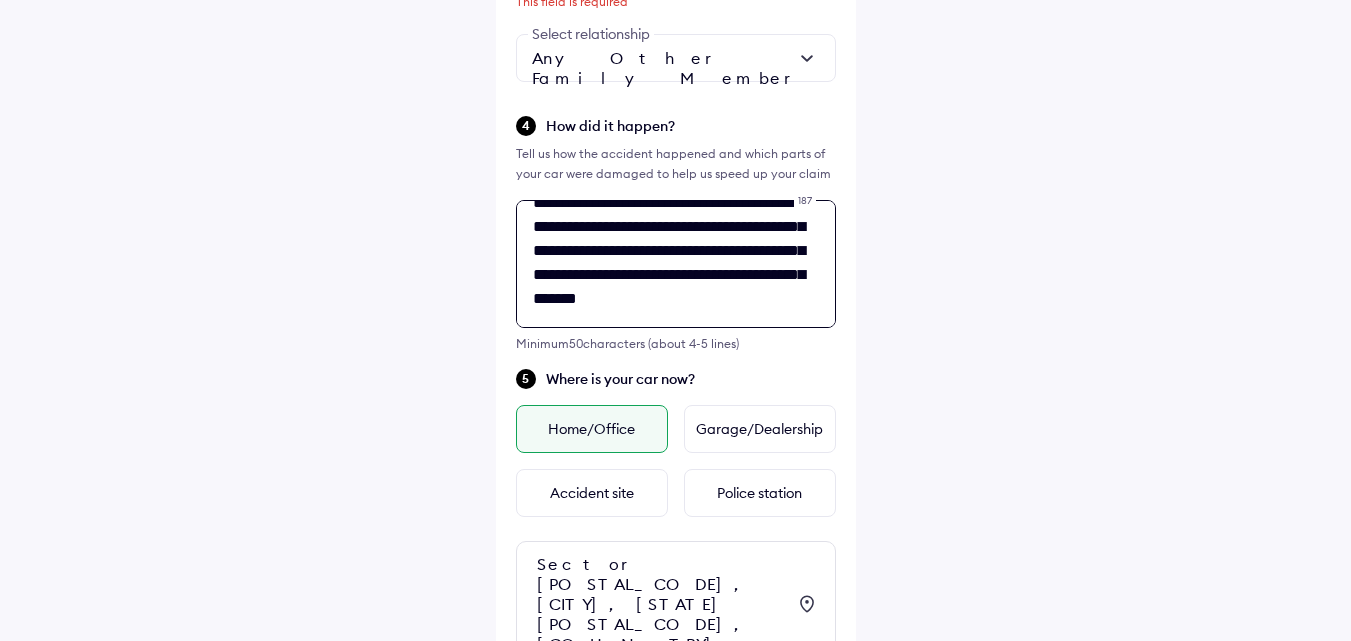 scroll, scrollTop: 50, scrollLeft: 0, axis: vertical 